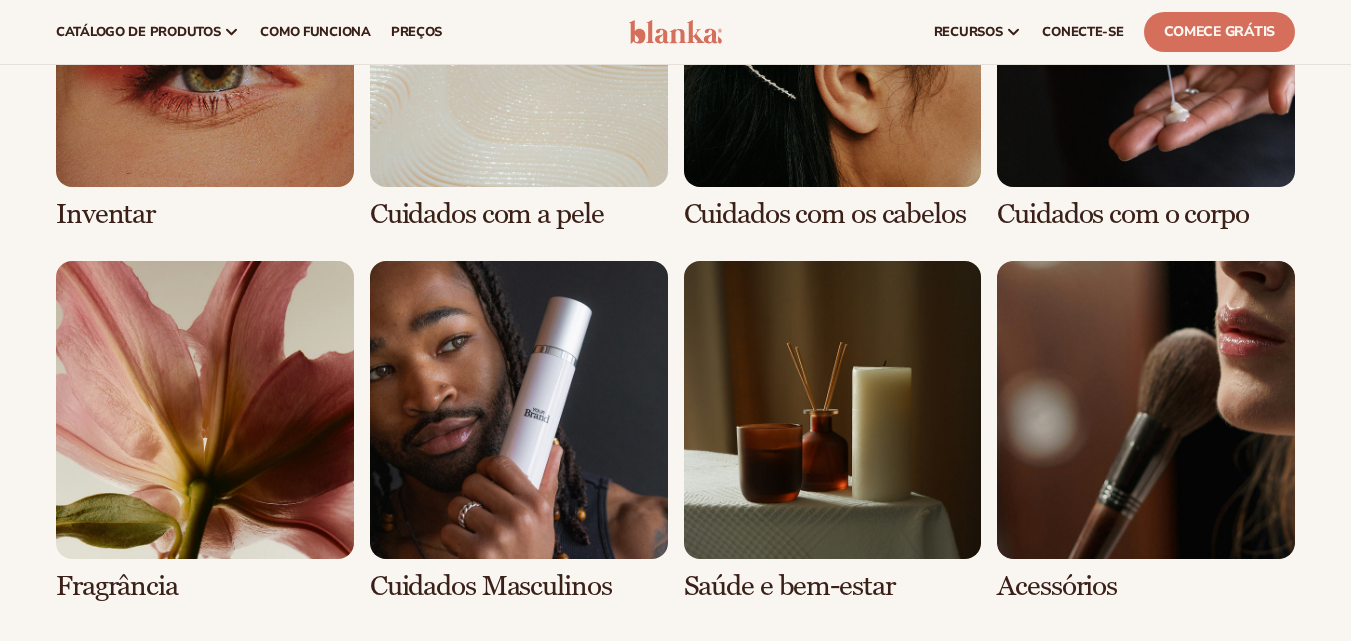 scroll, scrollTop: 1600, scrollLeft: 0, axis: vertical 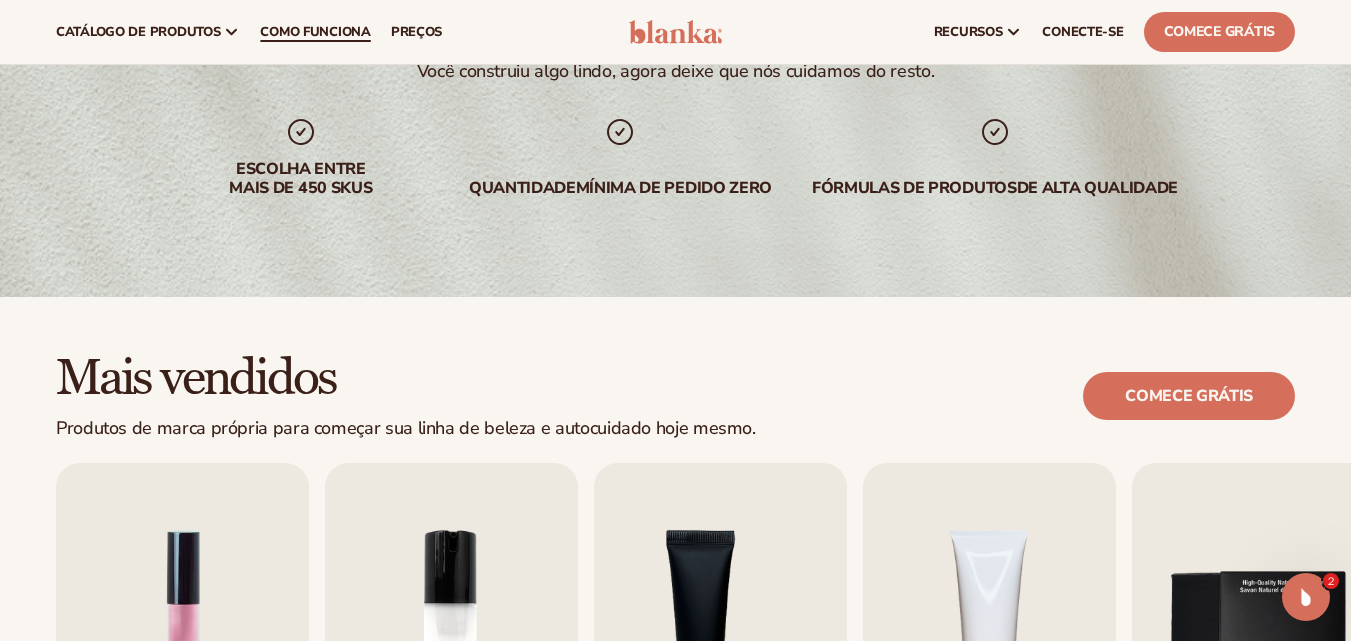 click on "Como funciona" at bounding box center (315, 32) 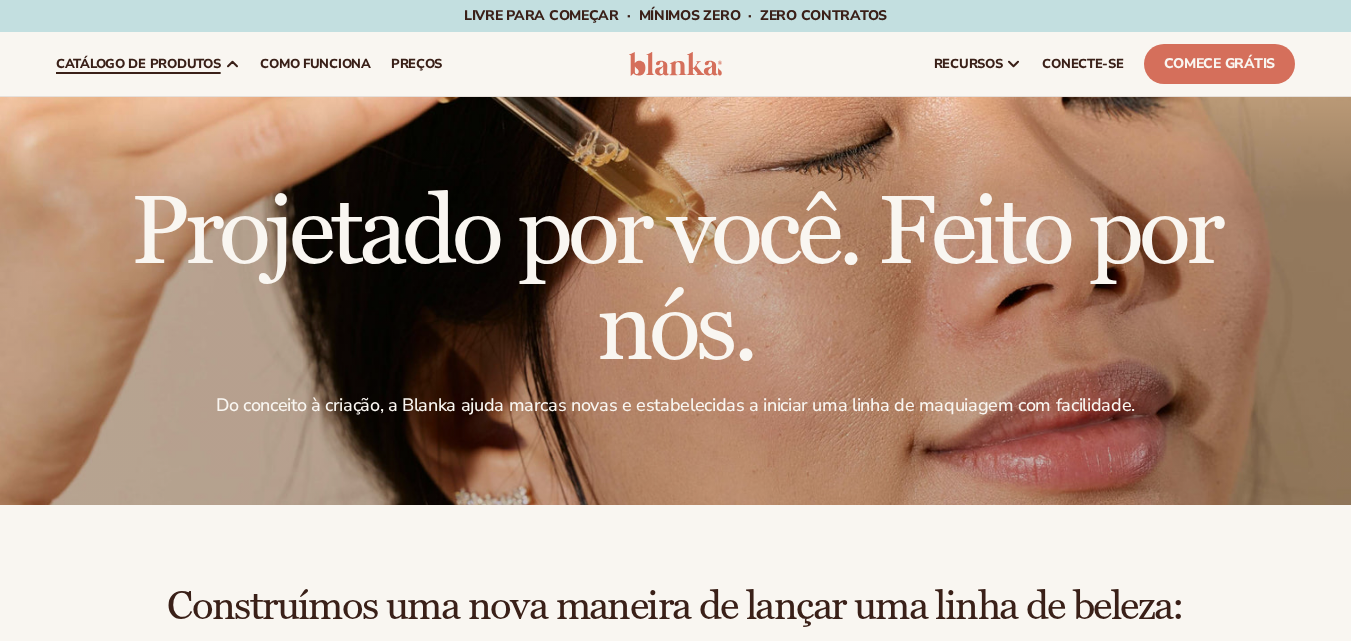 scroll, scrollTop: 0, scrollLeft: 0, axis: both 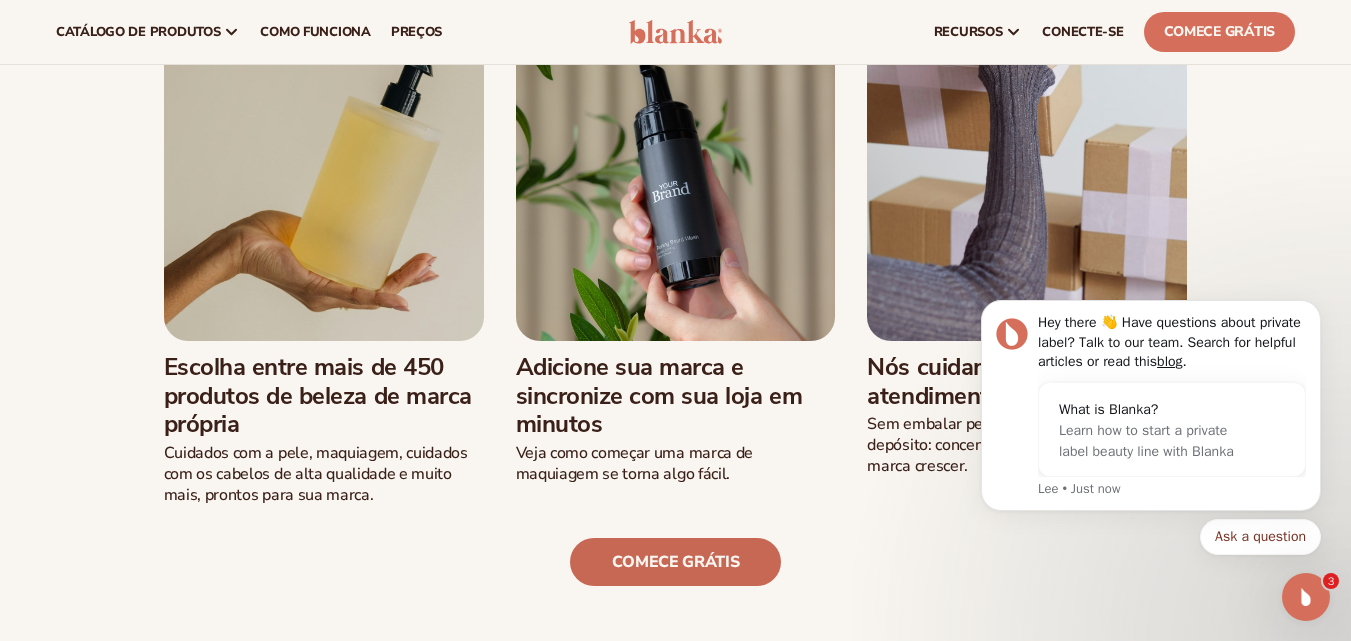 click on "Comece grátis" at bounding box center [676, 562] 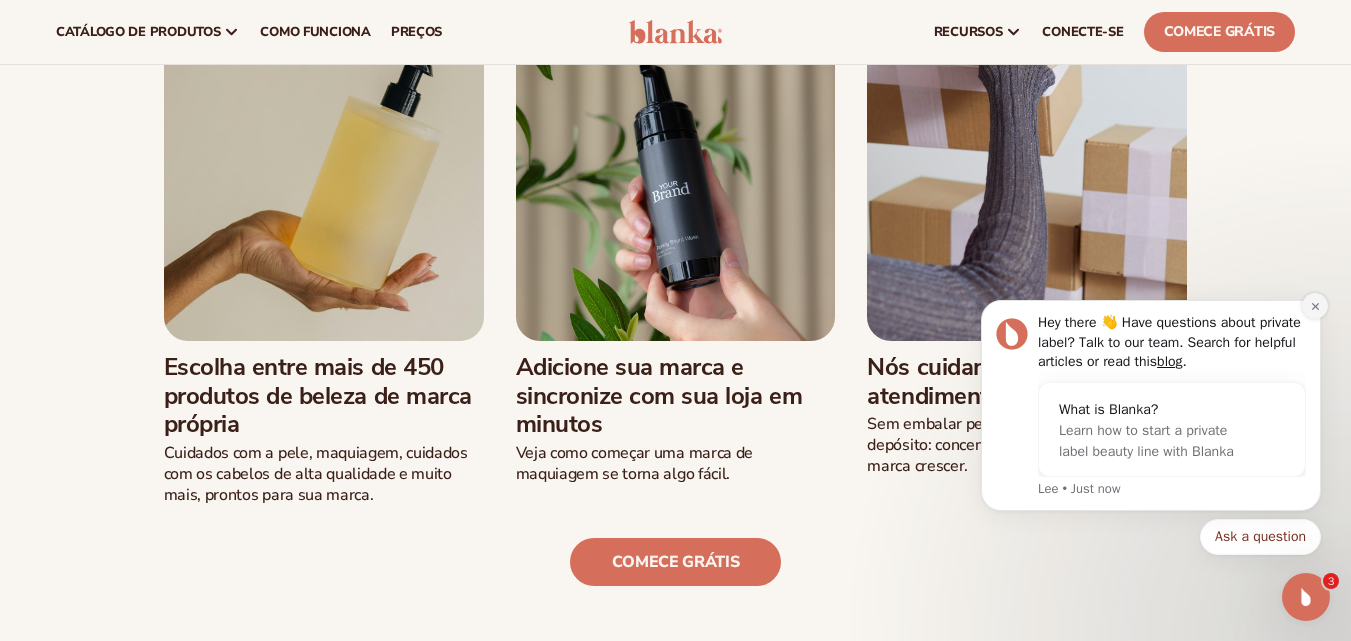 click 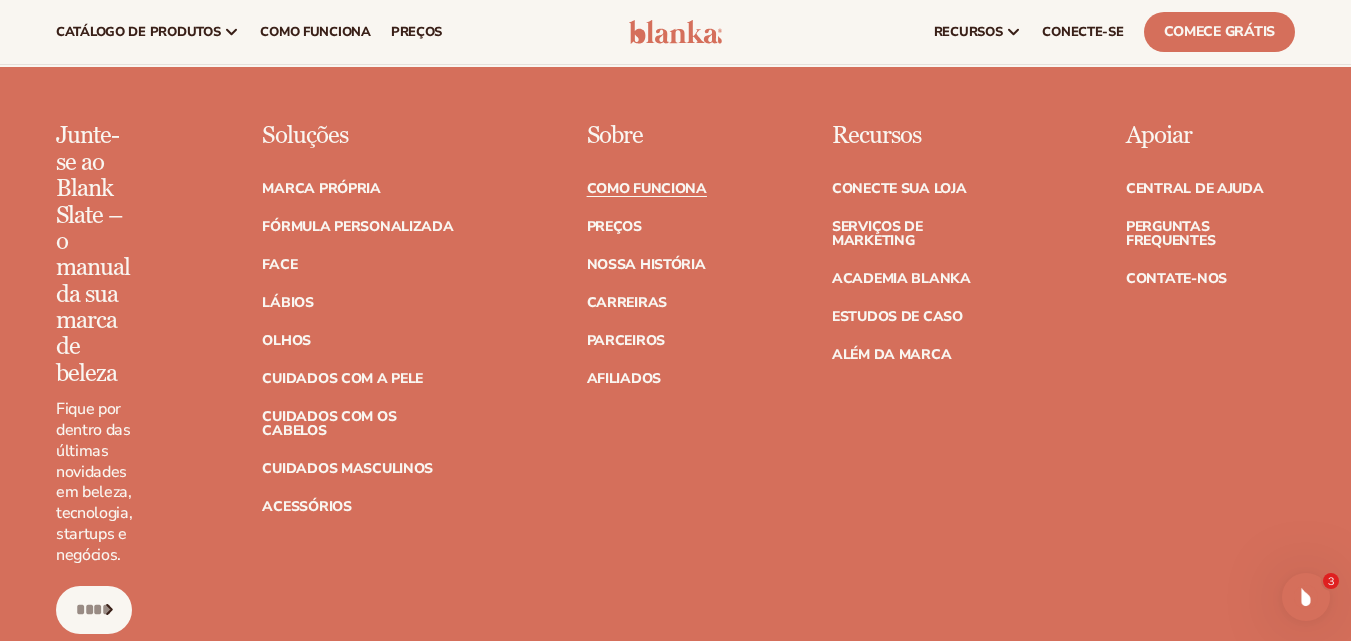 scroll, scrollTop: 5120, scrollLeft: 0, axis: vertical 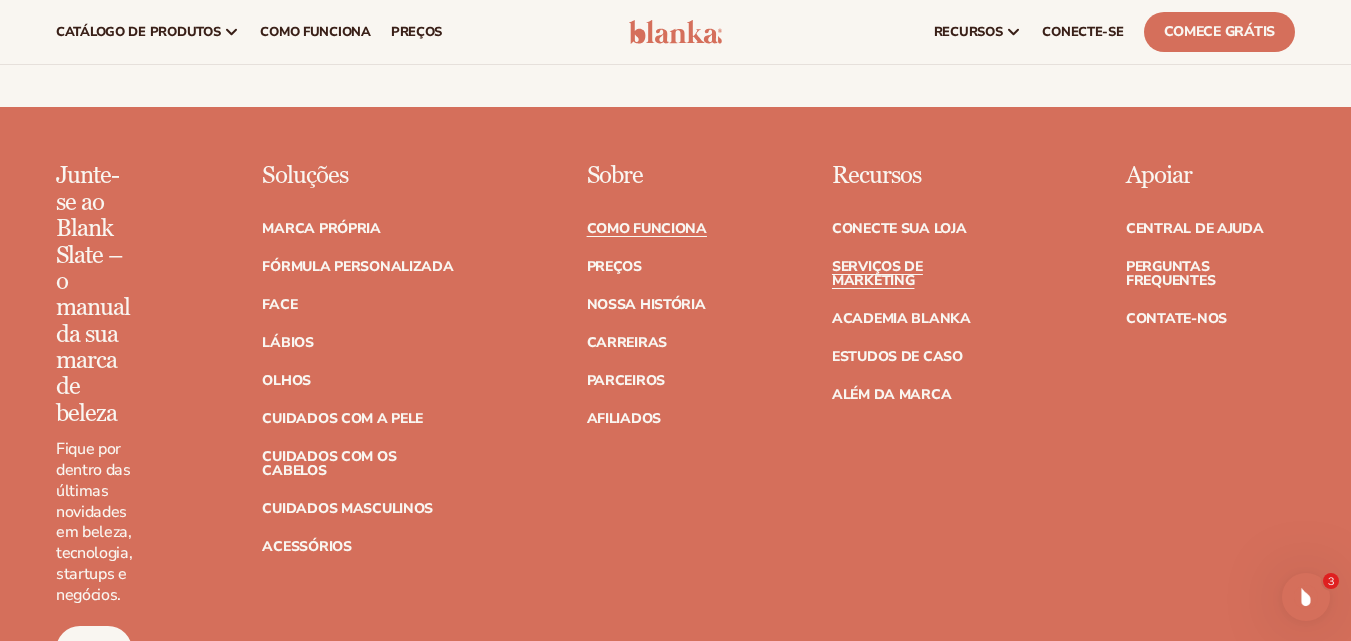 click on "Serviços de marketing" at bounding box center (877, 273) 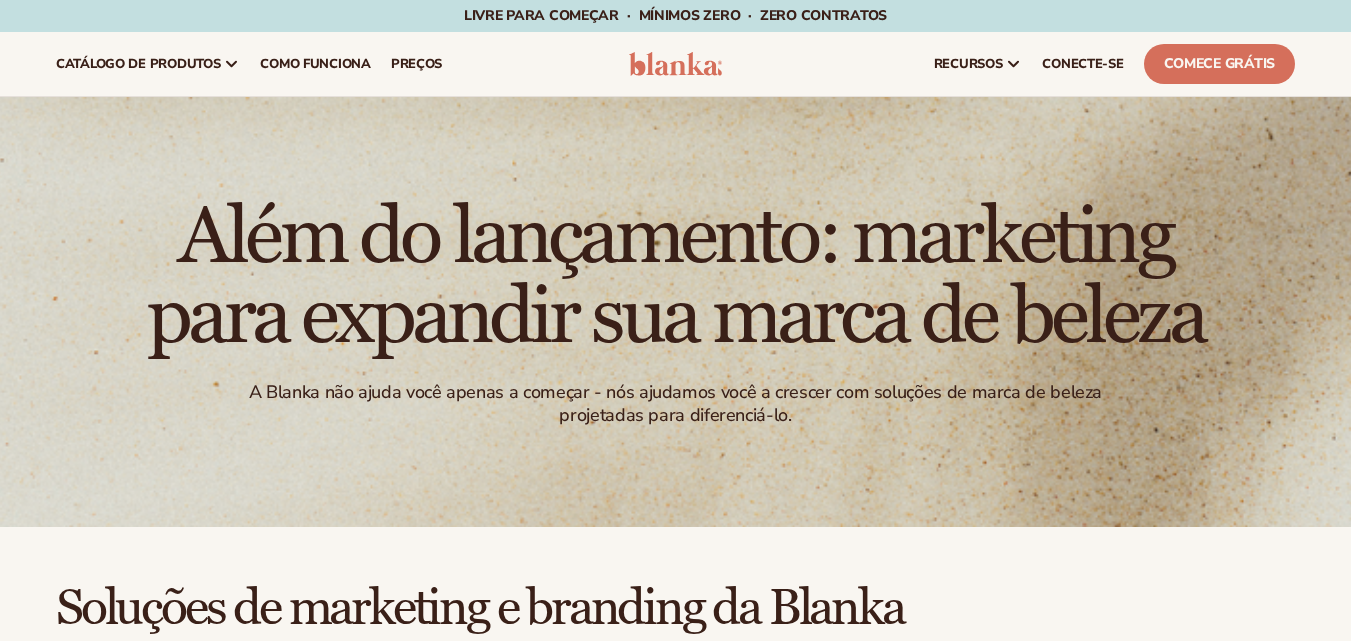scroll, scrollTop: 0, scrollLeft: 0, axis: both 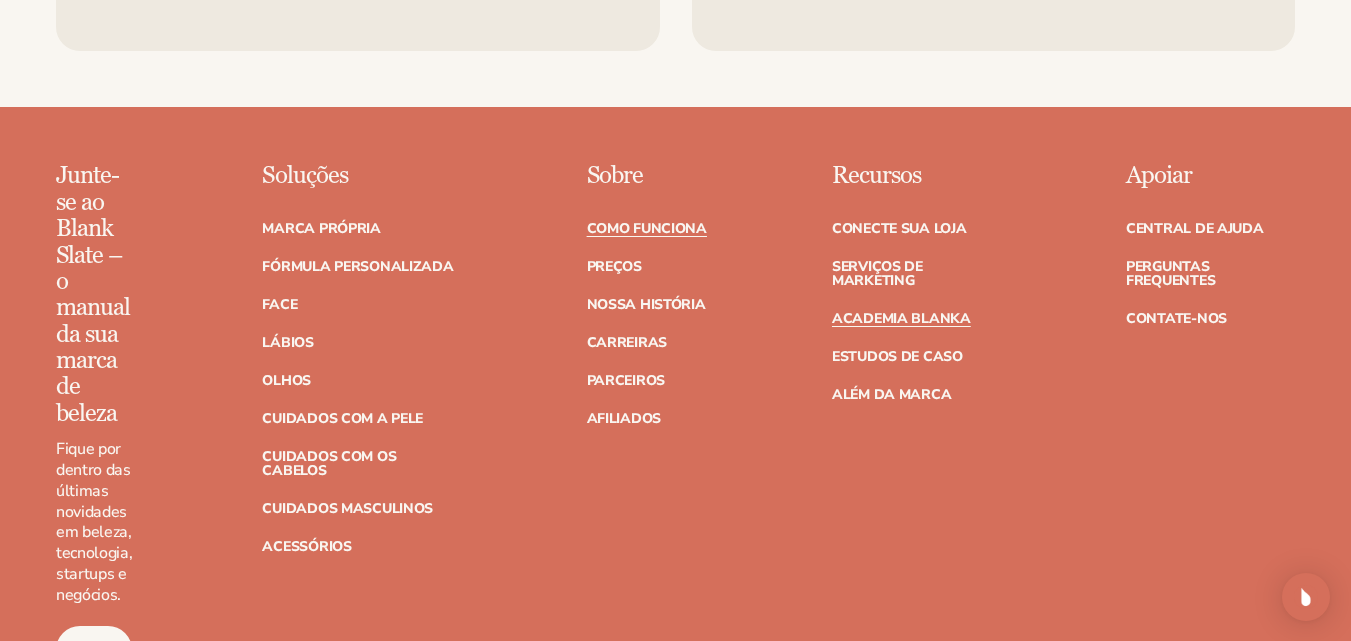 click on "Academia Blanka" at bounding box center (901, 318) 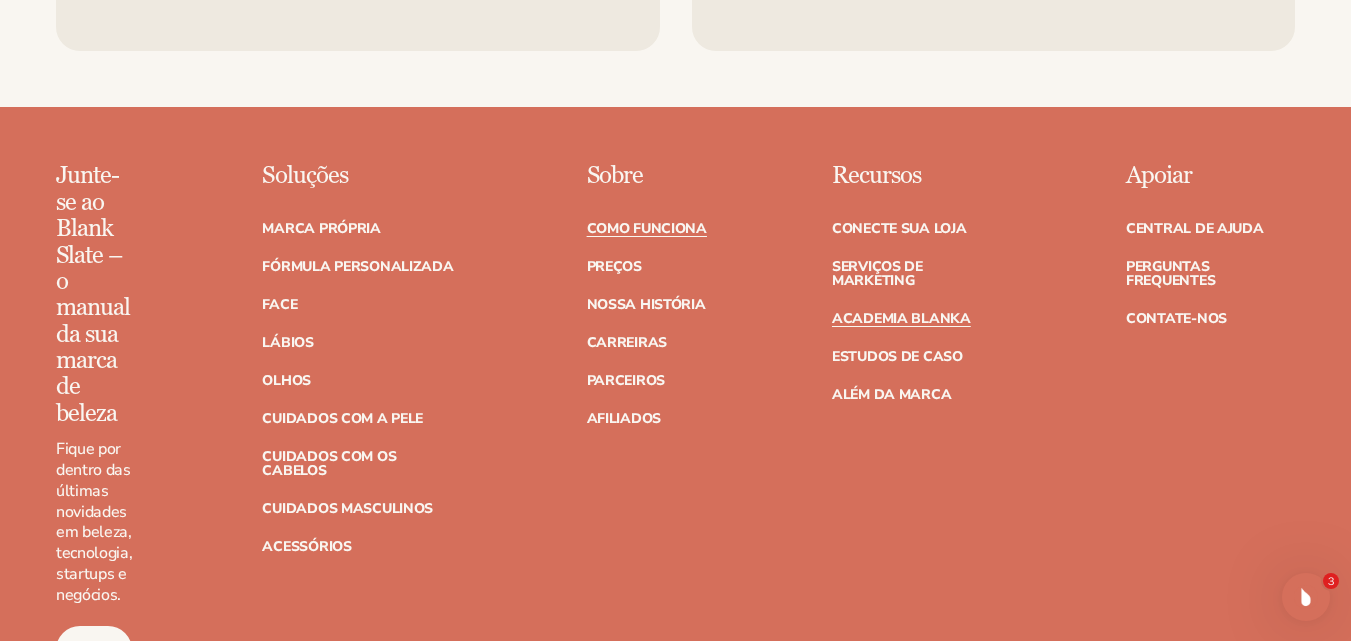 scroll, scrollTop: 0, scrollLeft: 0, axis: both 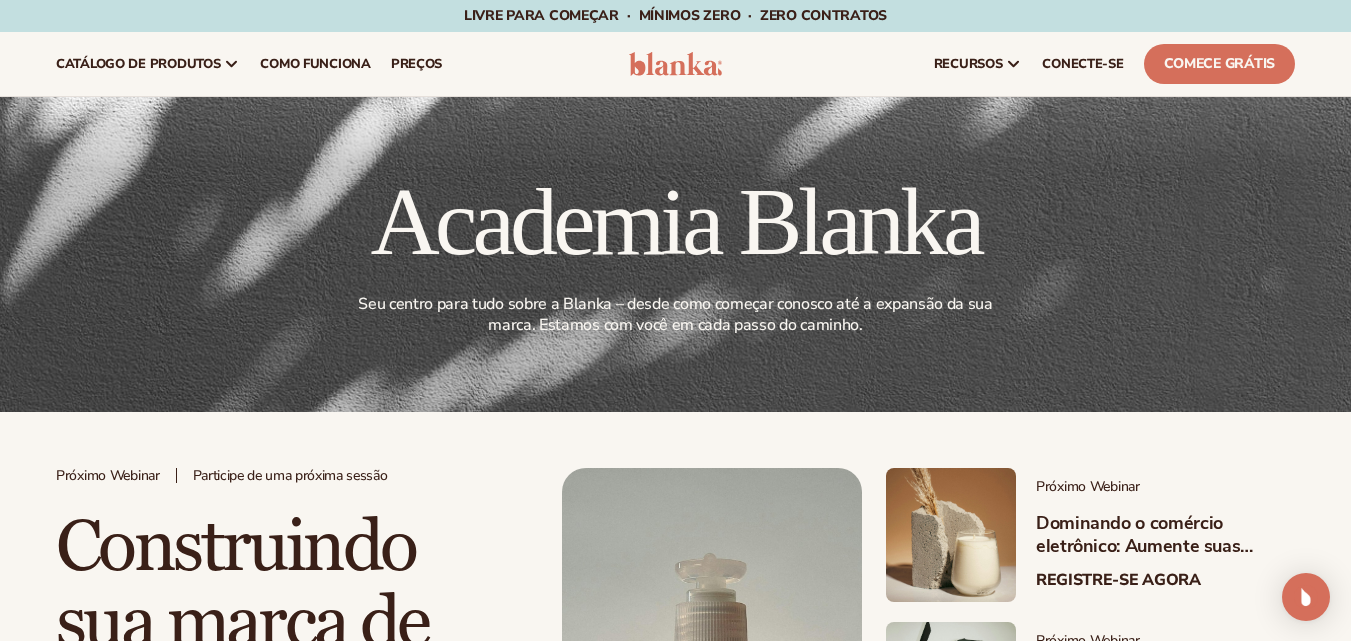 click on "Academia Blanka
Seu centro para tudo sobre a Blanka – desde como começar conosco até a expansão da sua marca. Estamos com você em cada passo do caminho." at bounding box center [675, 255] 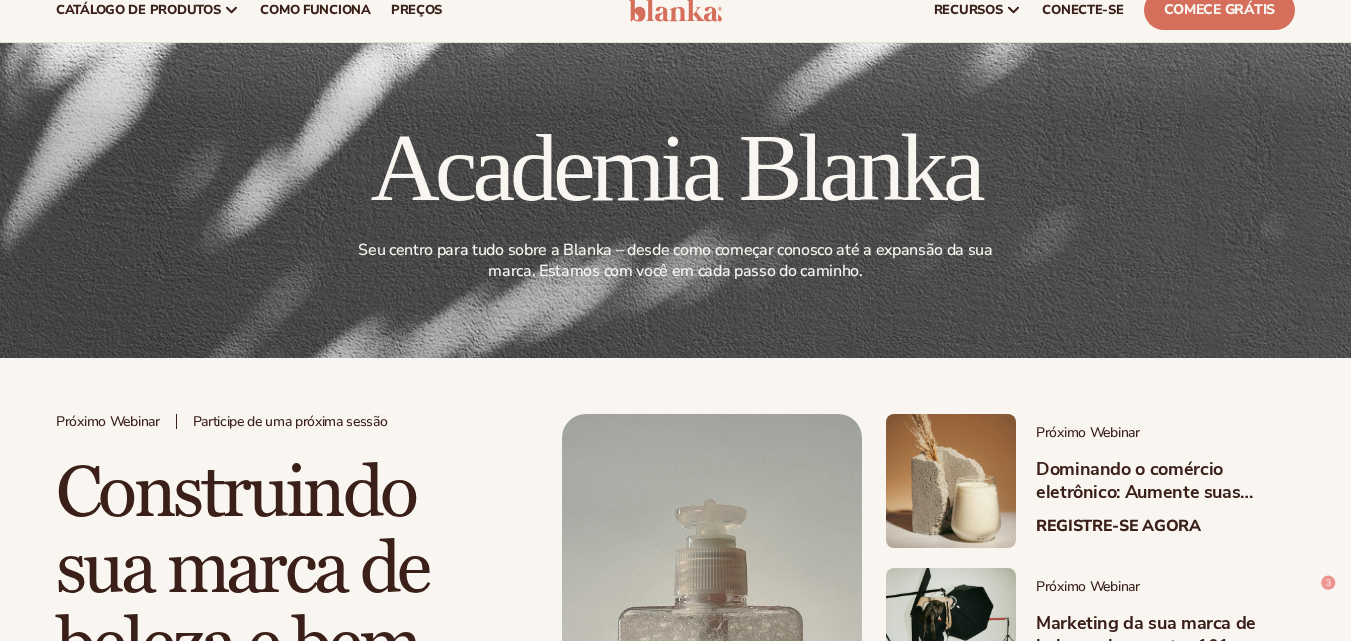 scroll, scrollTop: 54, scrollLeft: 0, axis: vertical 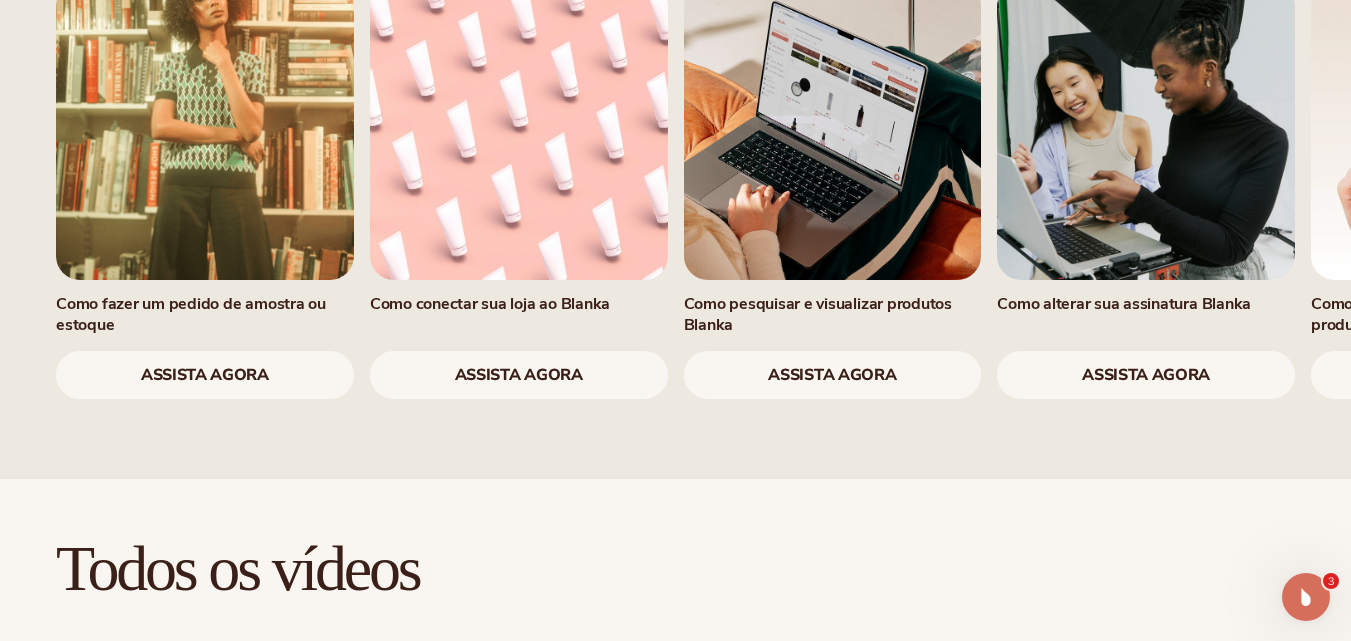 click on "Todos os vídeos
Marketing da sua marca de beleza e bem-estar 101
Registre-se agora
Como criar uma marca e selecionar produtos
assista agora
Como pesquisar e visualizar produtos Blanka
assista agora
Expanda seu negócio de beleza/bem-estar
Registre-se agora
Dominando o comércio eletrônico: Aumente suas vendas de beleza e bem-estar
Registre-se agora" at bounding box center (675, 1302) 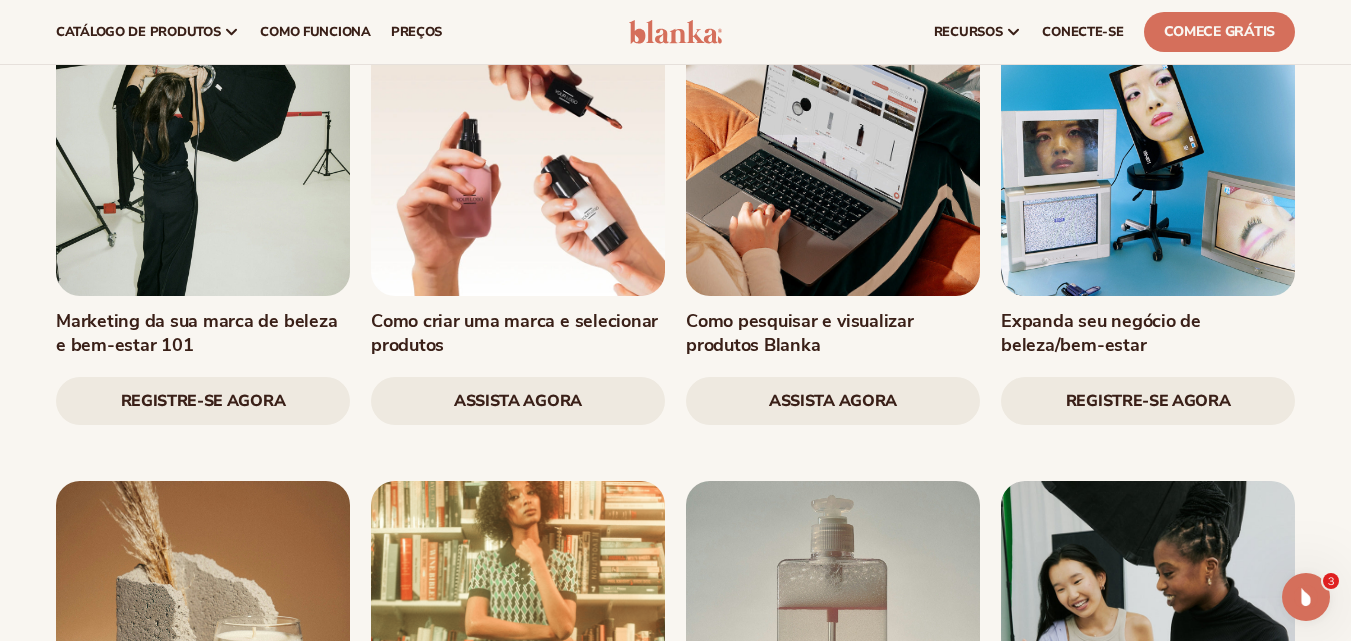 scroll, scrollTop: 1974, scrollLeft: 0, axis: vertical 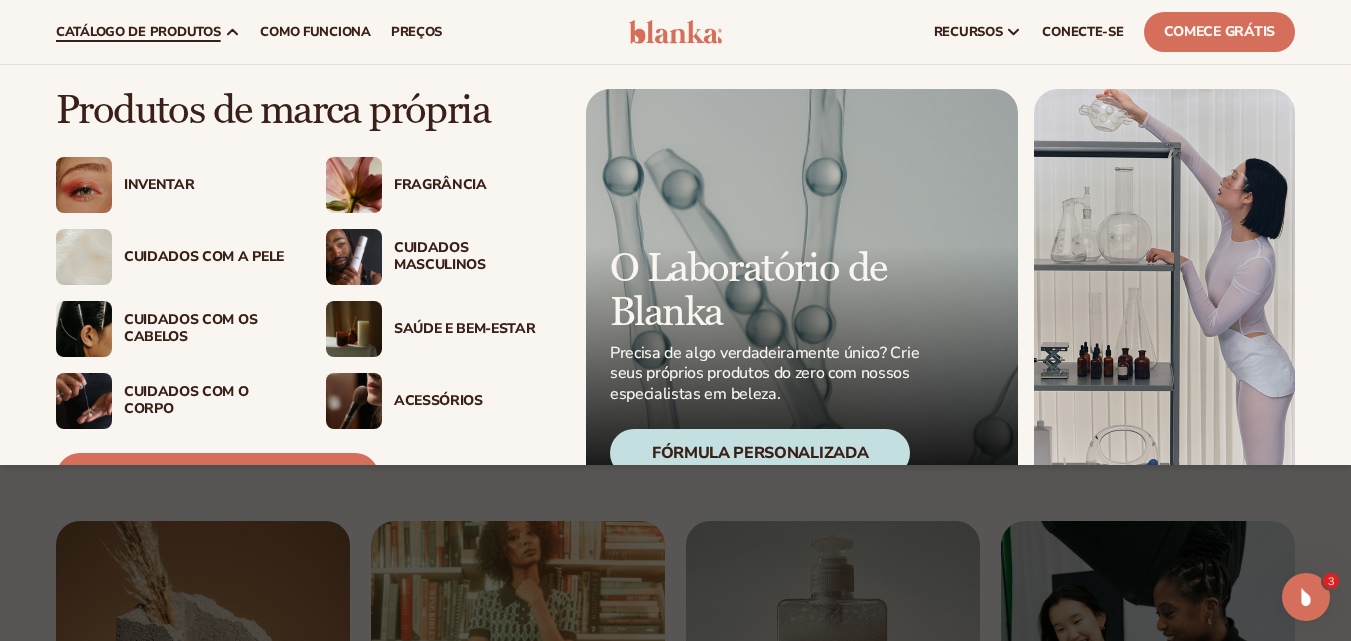 click on "Produtos de marca própria
Inventar" at bounding box center [675, 311] 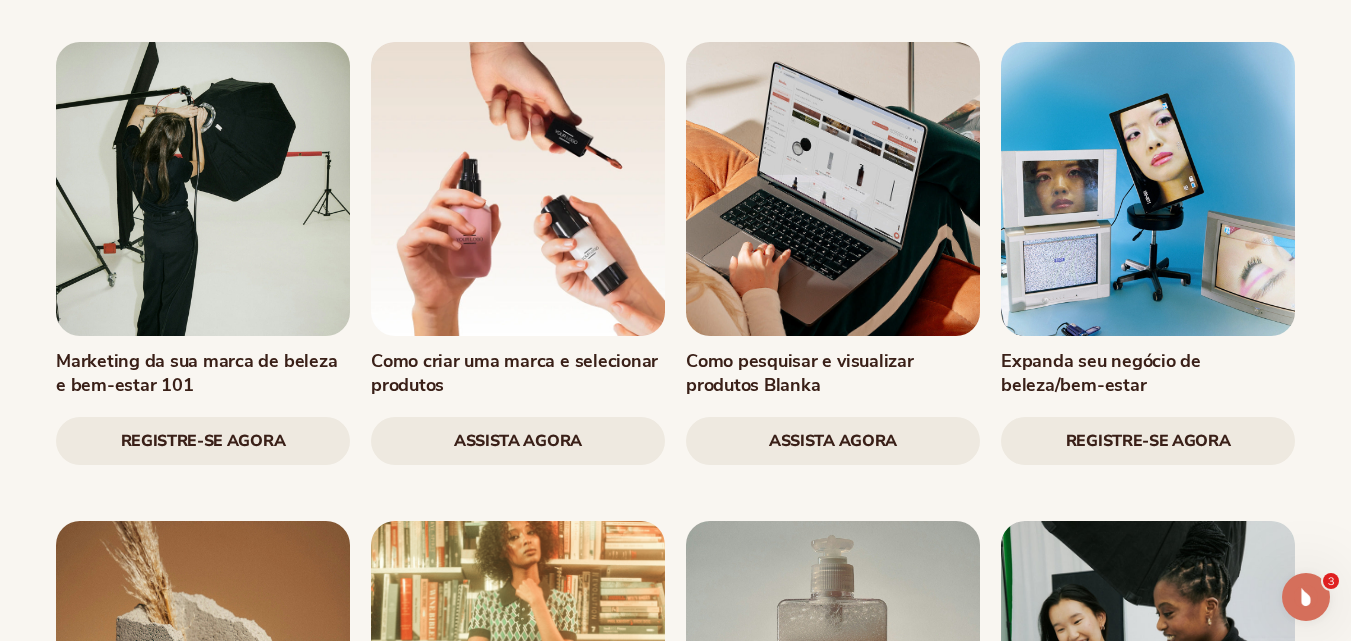 scroll, scrollTop: 2014, scrollLeft: 0, axis: vertical 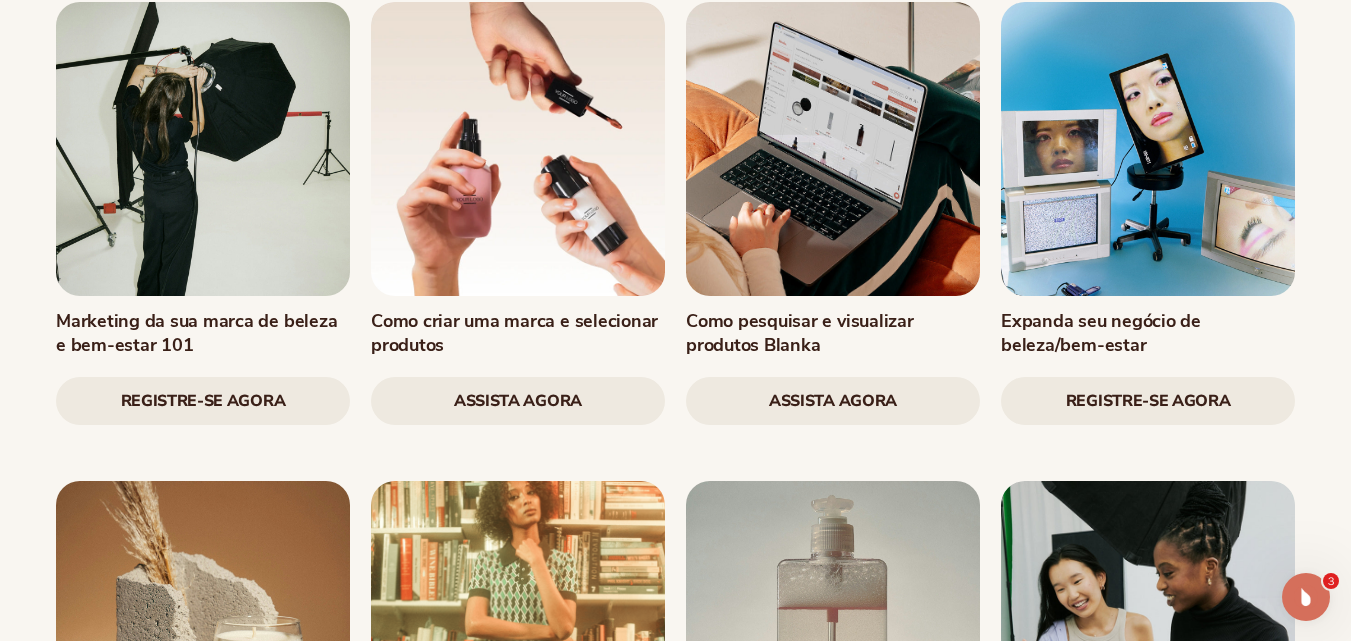 click on "Todos os vídeos
Marketing da sua marca de beleza e bem-estar 101
Registre-se agora
Como criar uma marca e selecionar produtos
assista agora
Como pesquisar e visualizar produtos Blanka
assista agora
Expanda seu negócio de beleza/bem-estar
Registre-se agora
Dominando o comércio eletrônico: Aumente suas vendas de beleza e bem-estar
Registre-se agora" at bounding box center [675, 678] 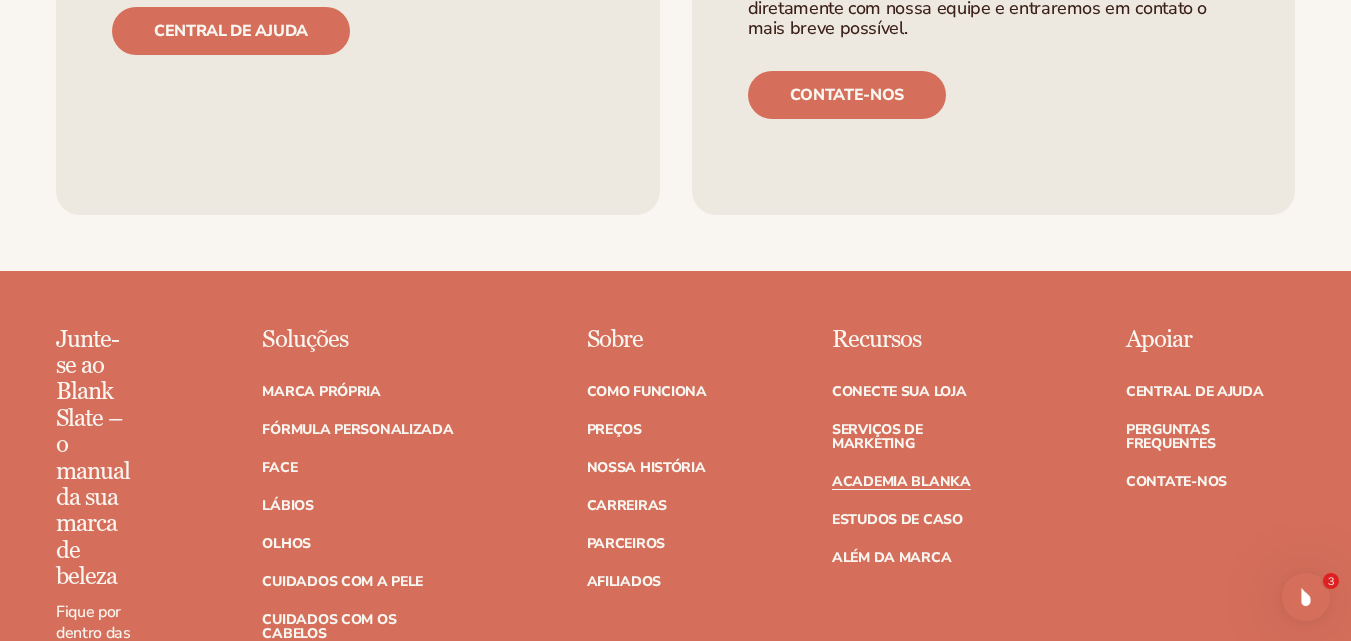 scroll, scrollTop: 4614, scrollLeft: 0, axis: vertical 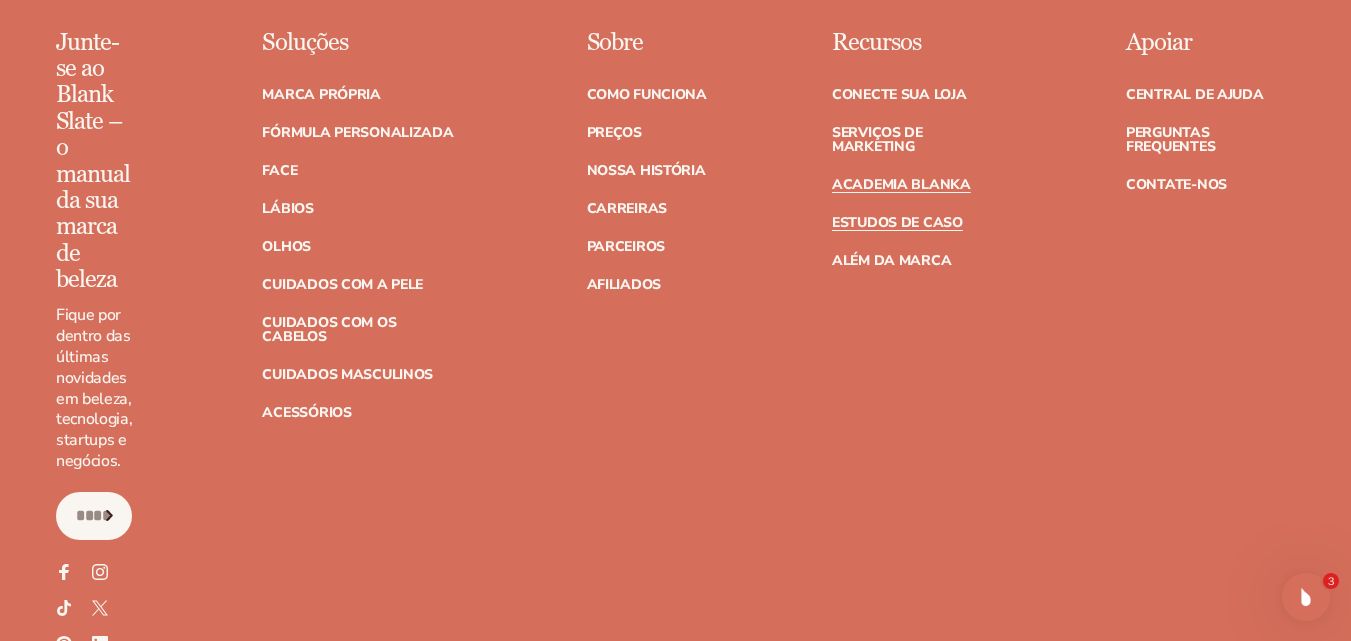 click on "Estudos de caso" at bounding box center [897, 222] 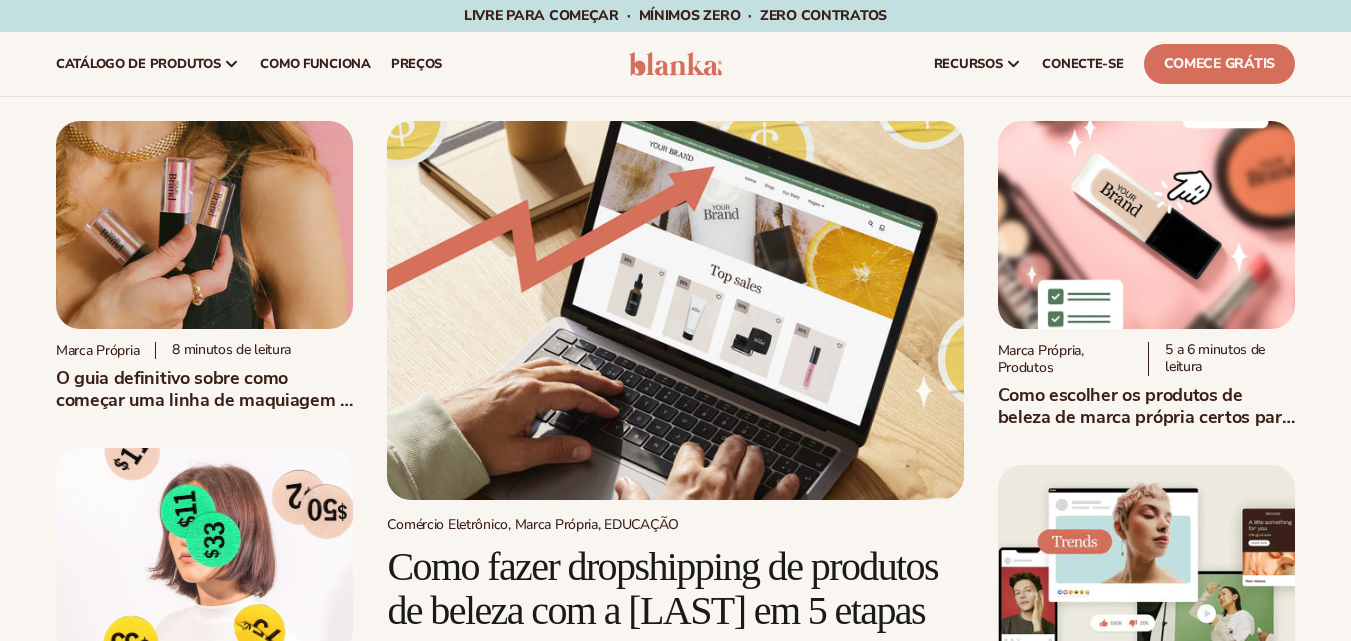 scroll, scrollTop: 811, scrollLeft: 0, axis: vertical 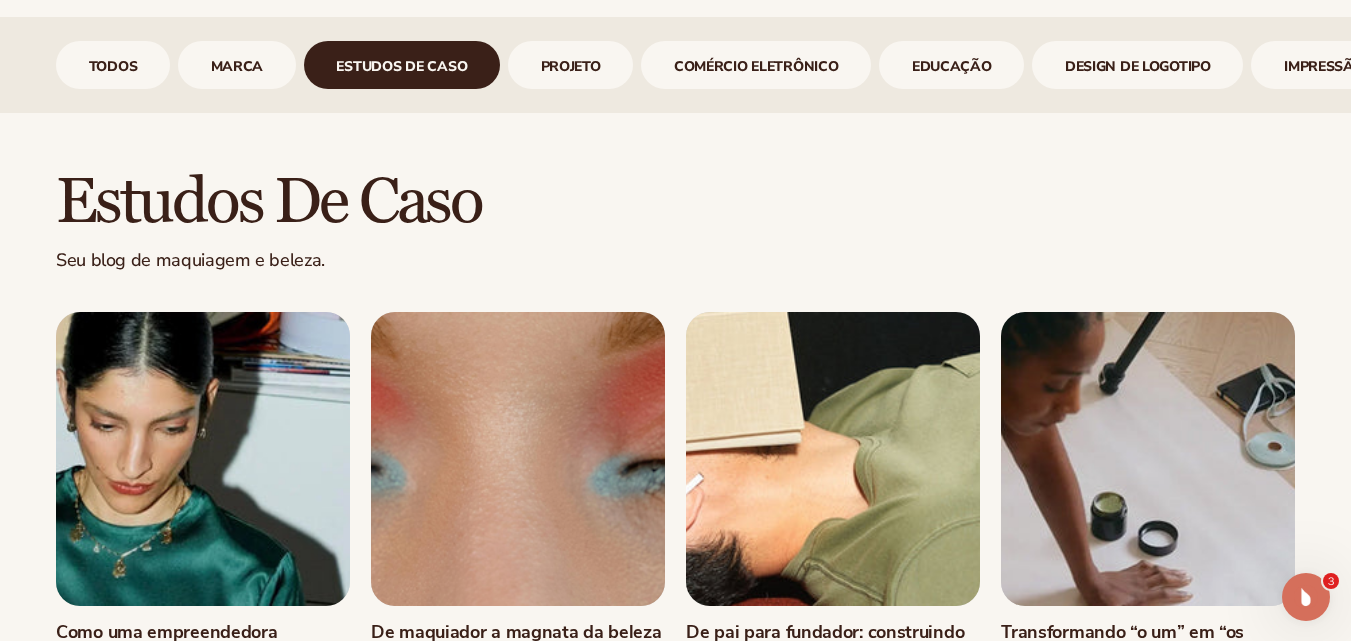 click on "estudos de caso
Seu blog de maquiagem e beleza.
Sarah turned a post-workout beauty problem into a six-figure brand—launching SweatProof with just $200 and Blanka’s support.
Case studies
April 1, 2025
Como uma empreendedora transformou produtos de beleza à prova de suor...
Sarah transformou um problema de beleza pós-treino em uma marca de seis dígitos: lançou o SweatProof com apenas US$ 200 e o apoio da Blanka.
Estudos de caso
1 de abril de 2025" at bounding box center (675, 470) 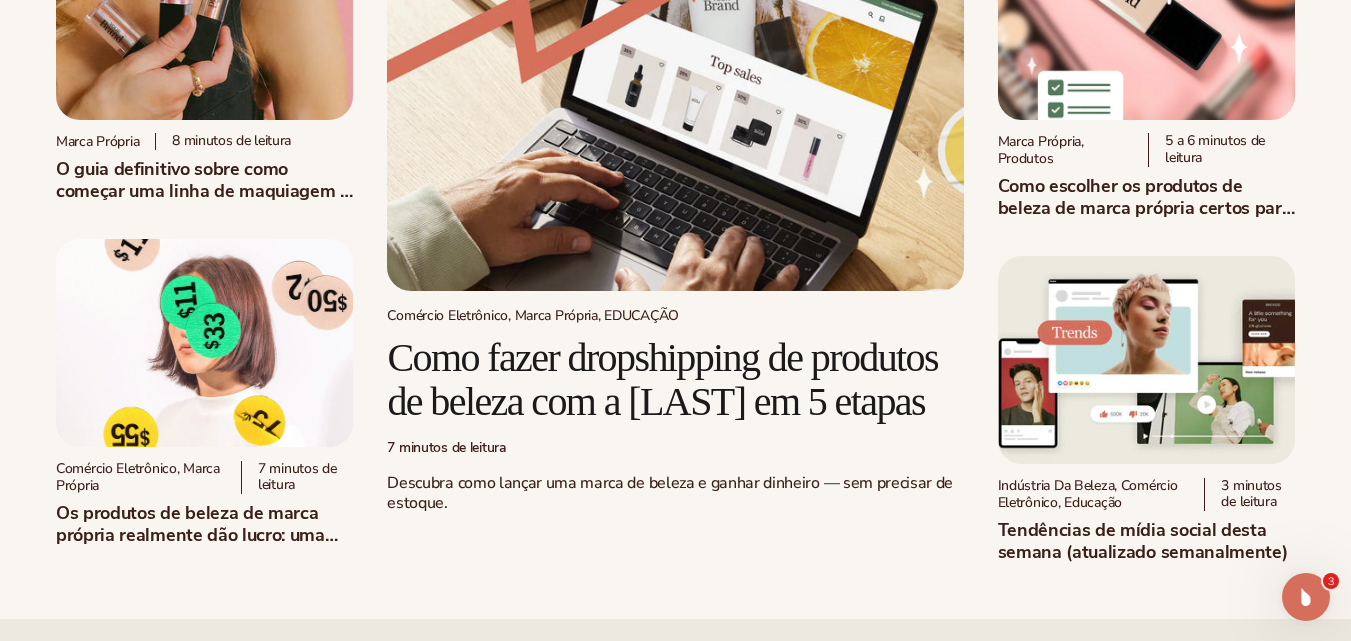 scroll, scrollTop: 217, scrollLeft: 0, axis: vertical 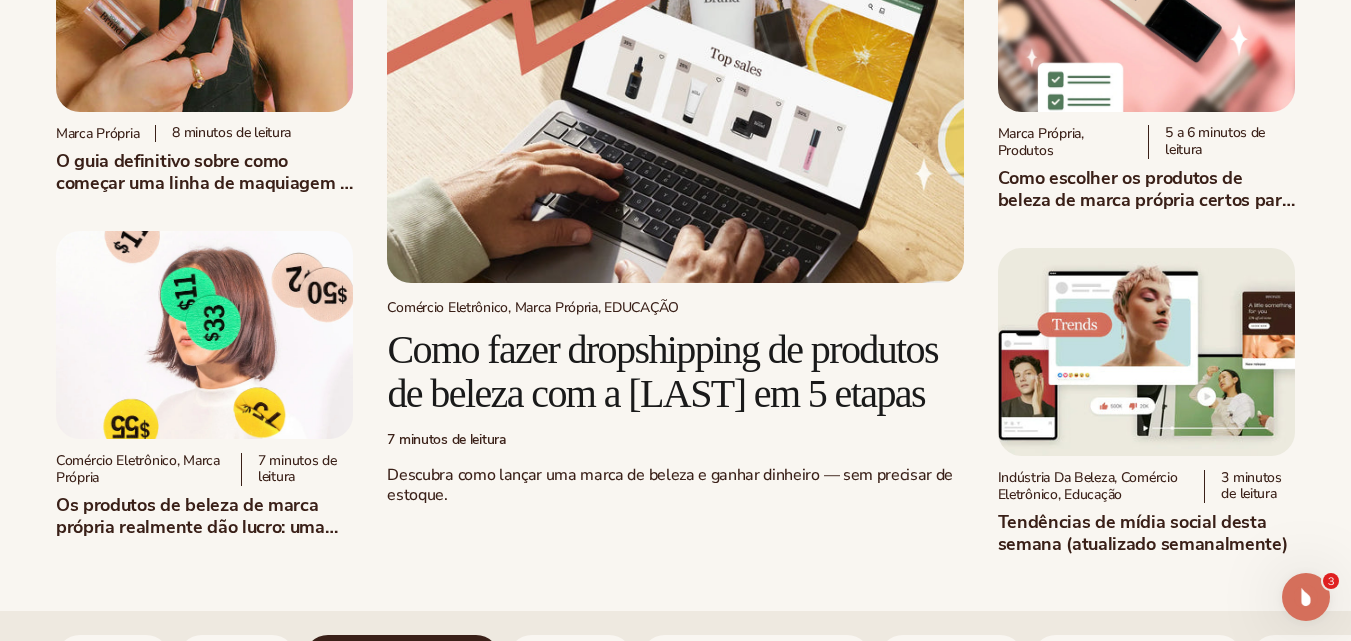 click on "Como fazer dropshipping de produtos de beleza com a Blanka em 5 etapas" at bounding box center [662, 371] 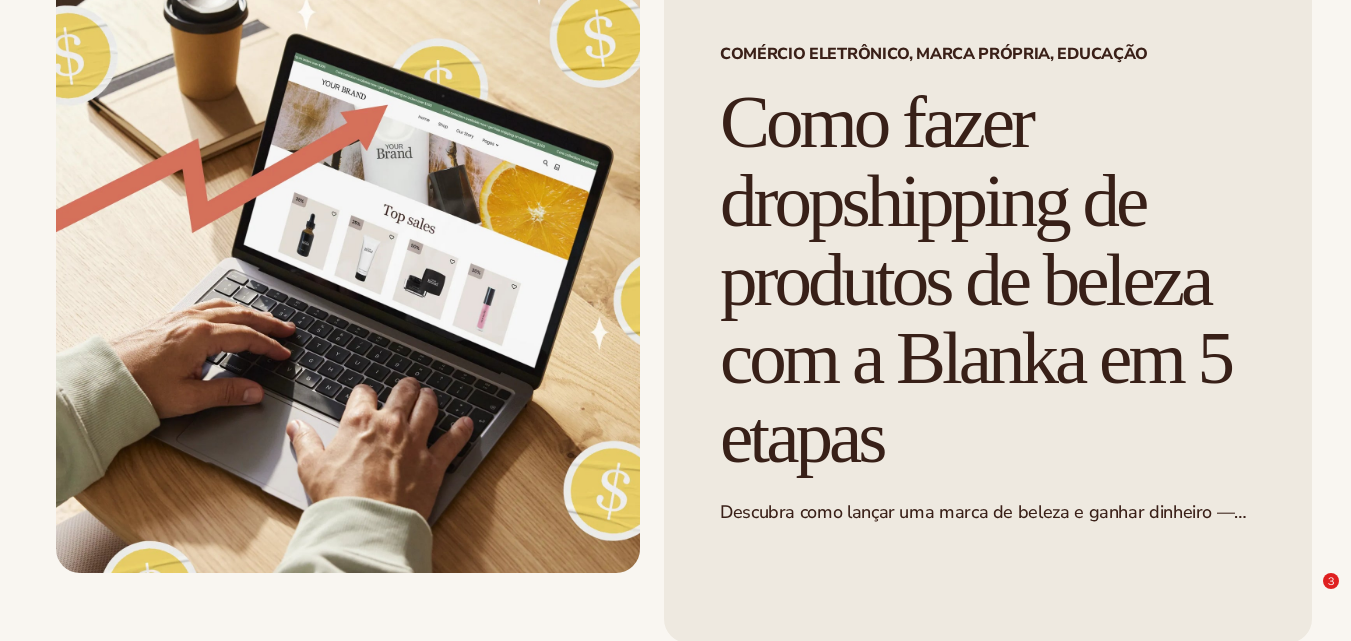 scroll, scrollTop: 240, scrollLeft: 0, axis: vertical 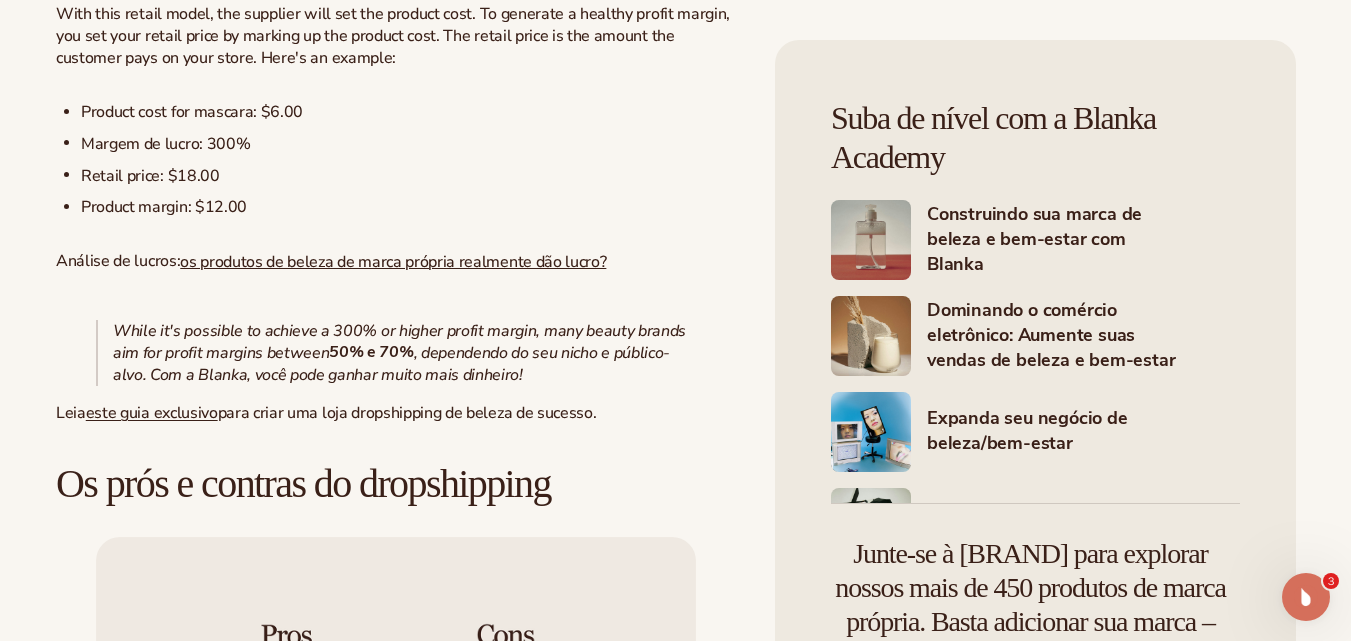 click on "Product margin: $12.00" at bounding box center [164, 207] 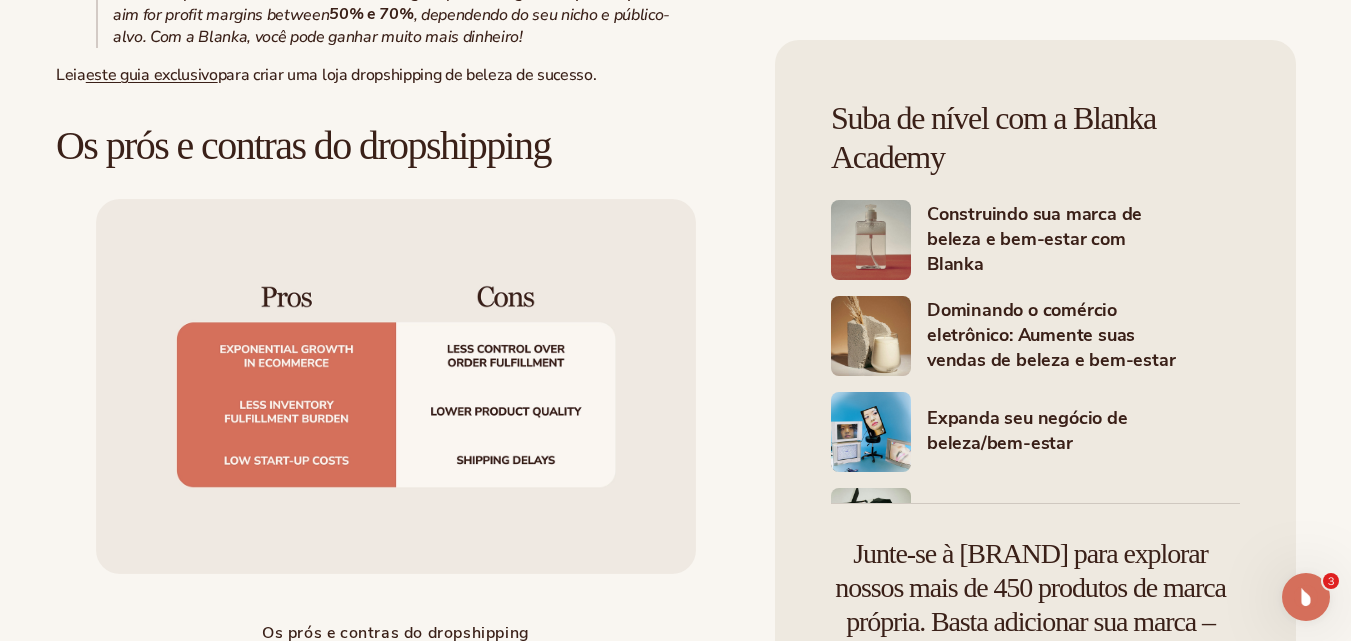 scroll, scrollTop: 2400, scrollLeft: 0, axis: vertical 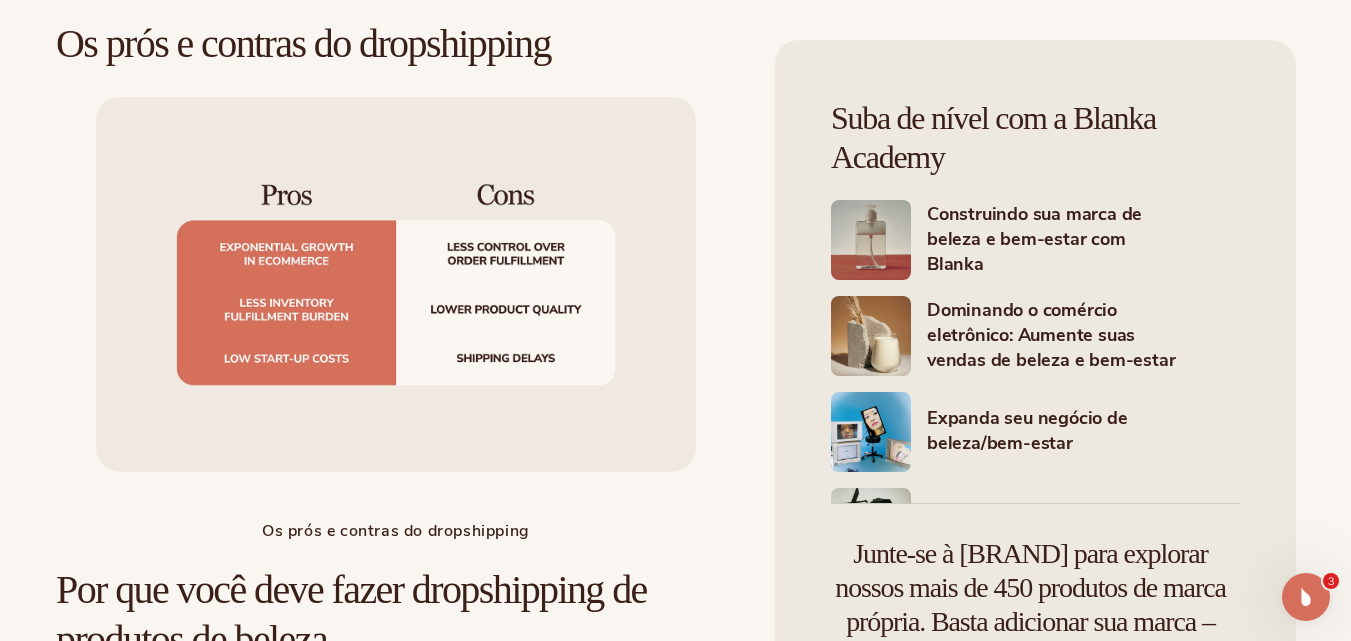 click at bounding box center [396, 284] 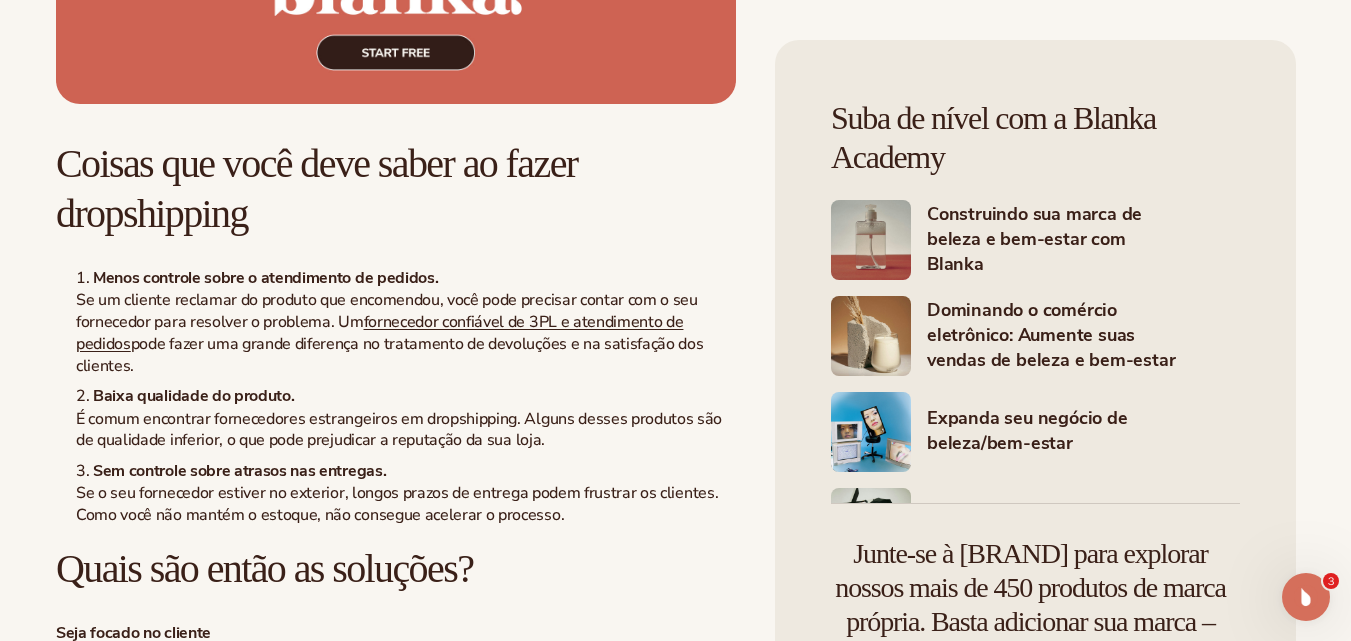 scroll, scrollTop: 3840, scrollLeft: 0, axis: vertical 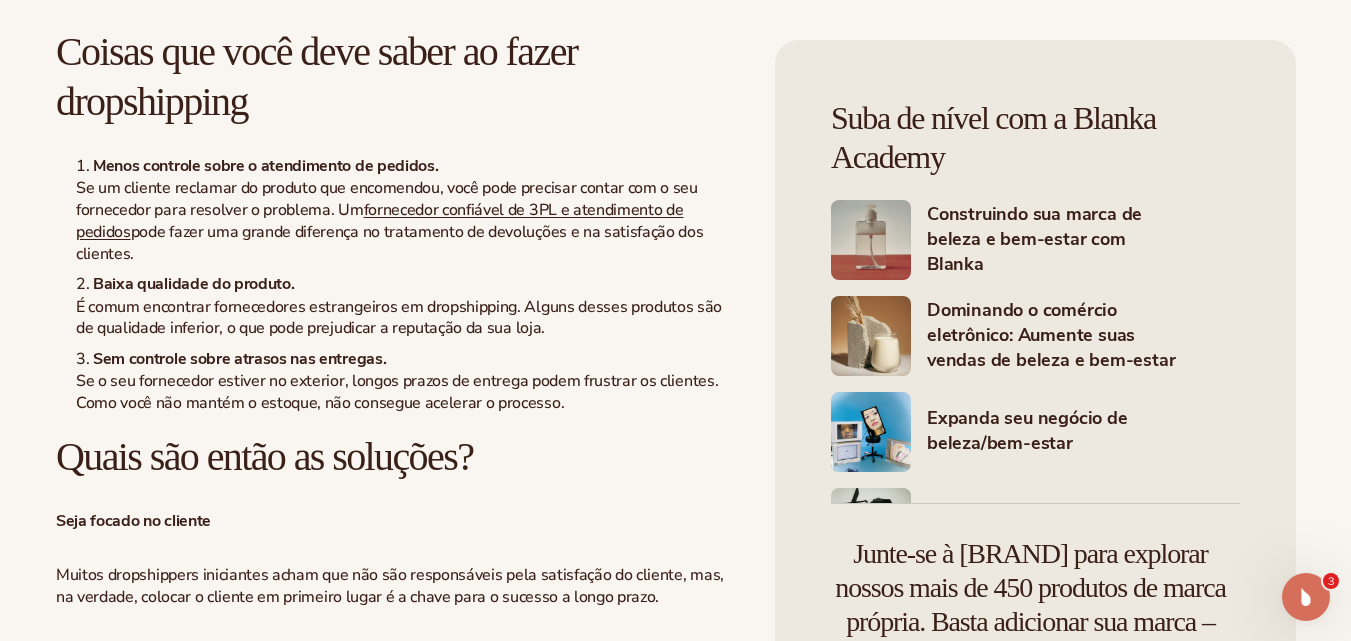 click on "Coisas que você deve saber ao fazer dropshipping" at bounding box center (317, 76) 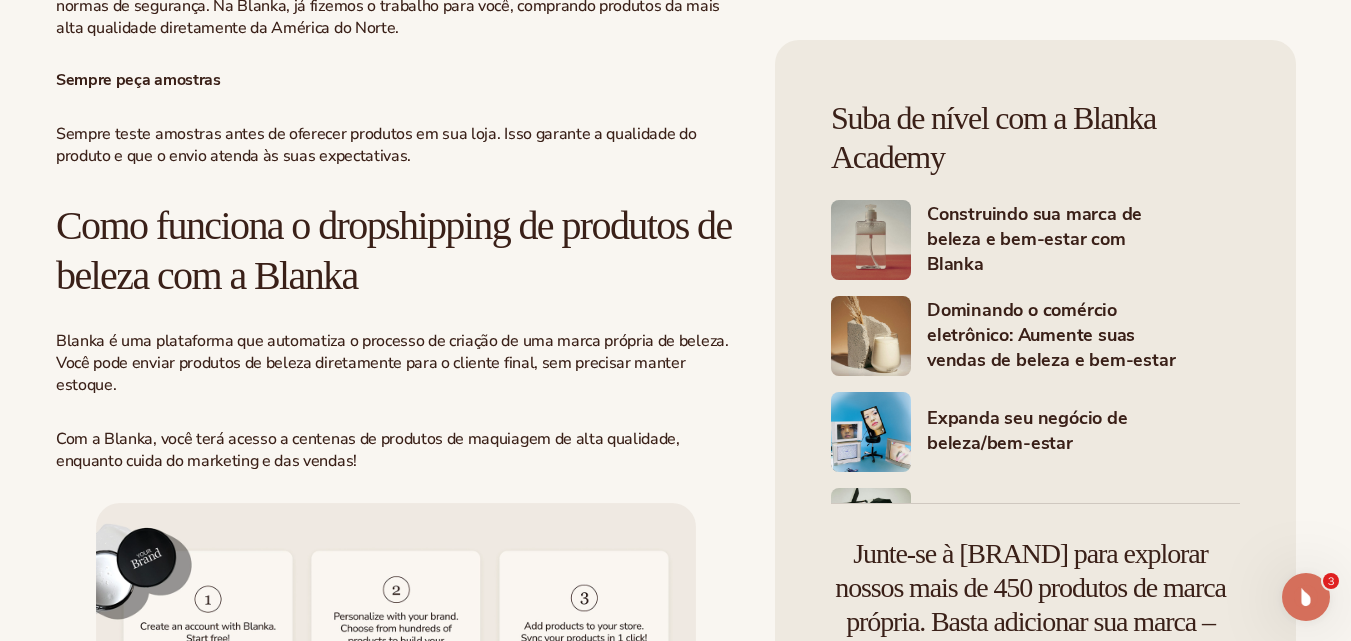 scroll, scrollTop: 4600, scrollLeft: 0, axis: vertical 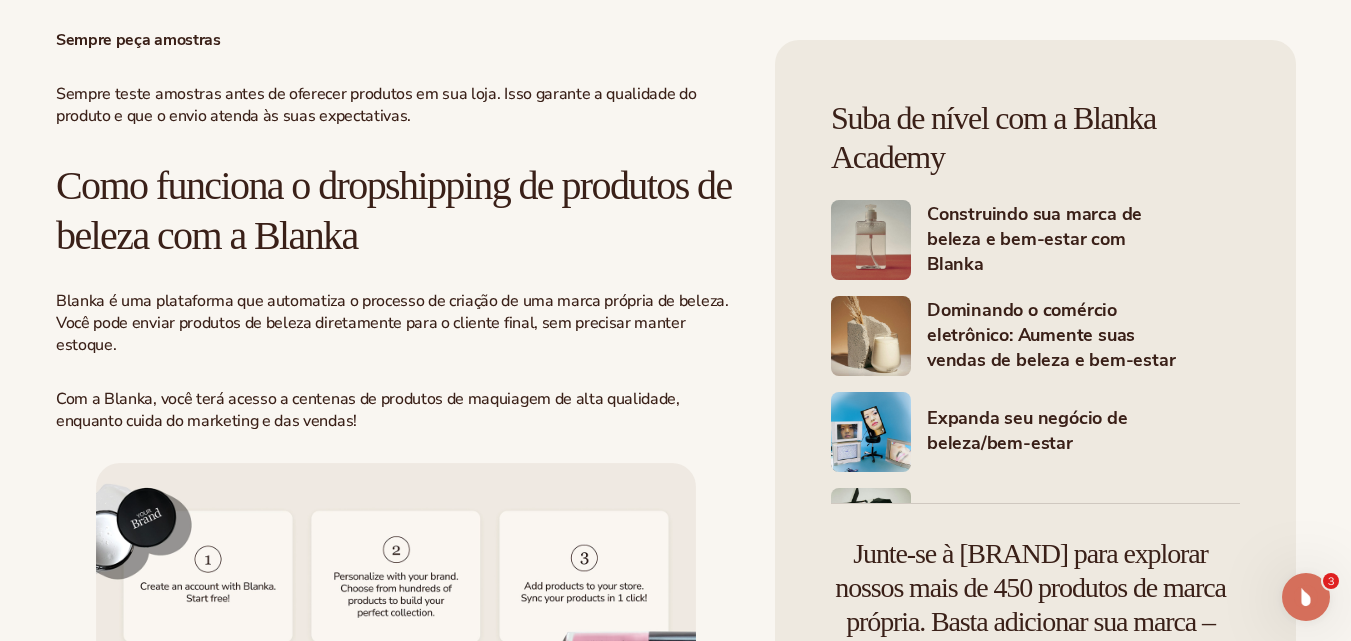 click on "Comércio eletrônico, marca própria, EDUCAÇÃO
Como fazer dropshipping de produtos de beleza com a Blanka em 5 etapas
Descubra como lançar uma marca de beleza e ganhar dinheiro — sem precisar de estoque.
O dropshipping virou assunto nos últimos anos. Se você está pensando em abrir sua  própria marca de beleza  , veja como o dropshipping pode ser uma opção de varejo para você!
O que é dropshipping?
Aqui está uma rápida análise do que é dropshipping.
Você recebe um pedido  do seu cliente na sua loja online
Sua loja  envia automaticamente os detalhes do pedido  ao seu fornecedor
Seu  fornecedor embala e envia  seu produto de marca própria diretamente ao seu cliente final" at bounding box center [675, -628] 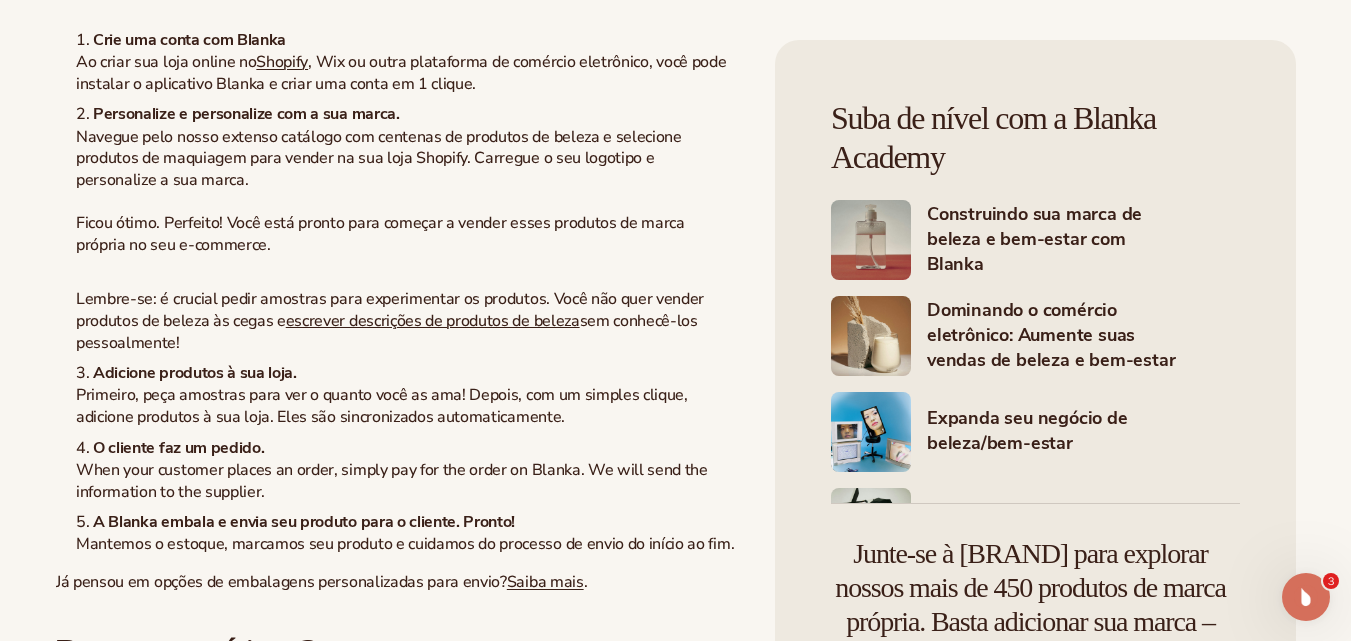 scroll, scrollTop: 5760, scrollLeft: 0, axis: vertical 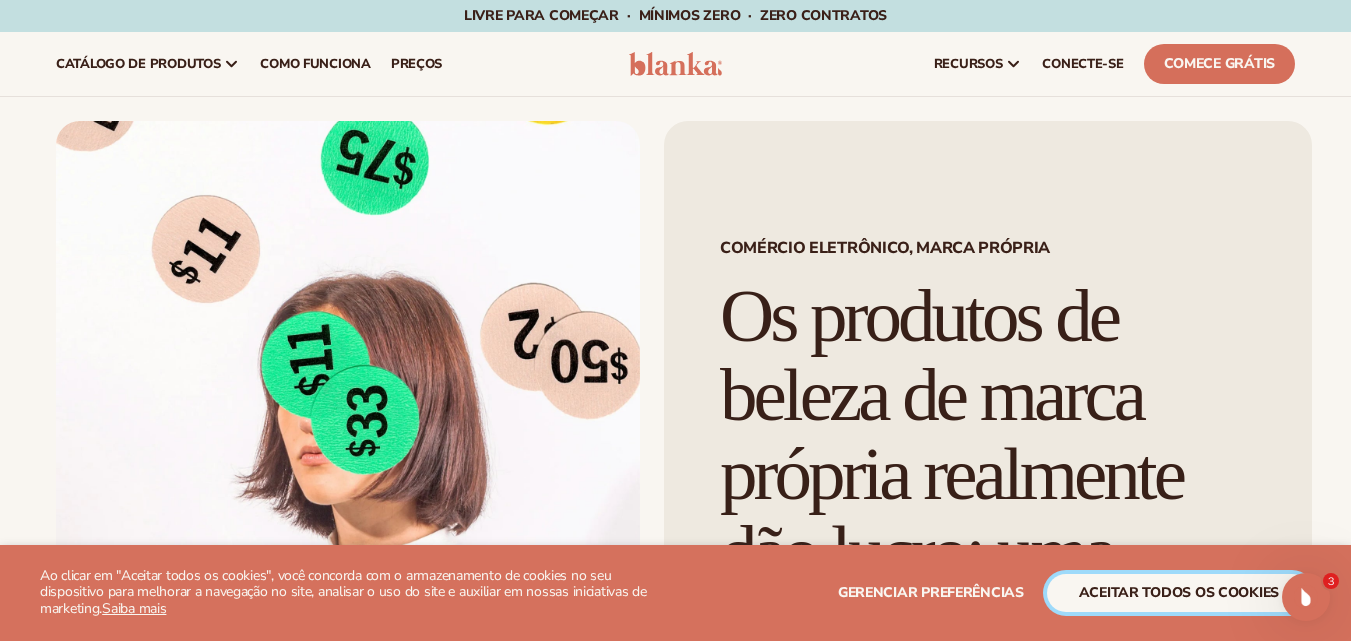 click on "aceitar todos os cookies" at bounding box center [1179, 593] 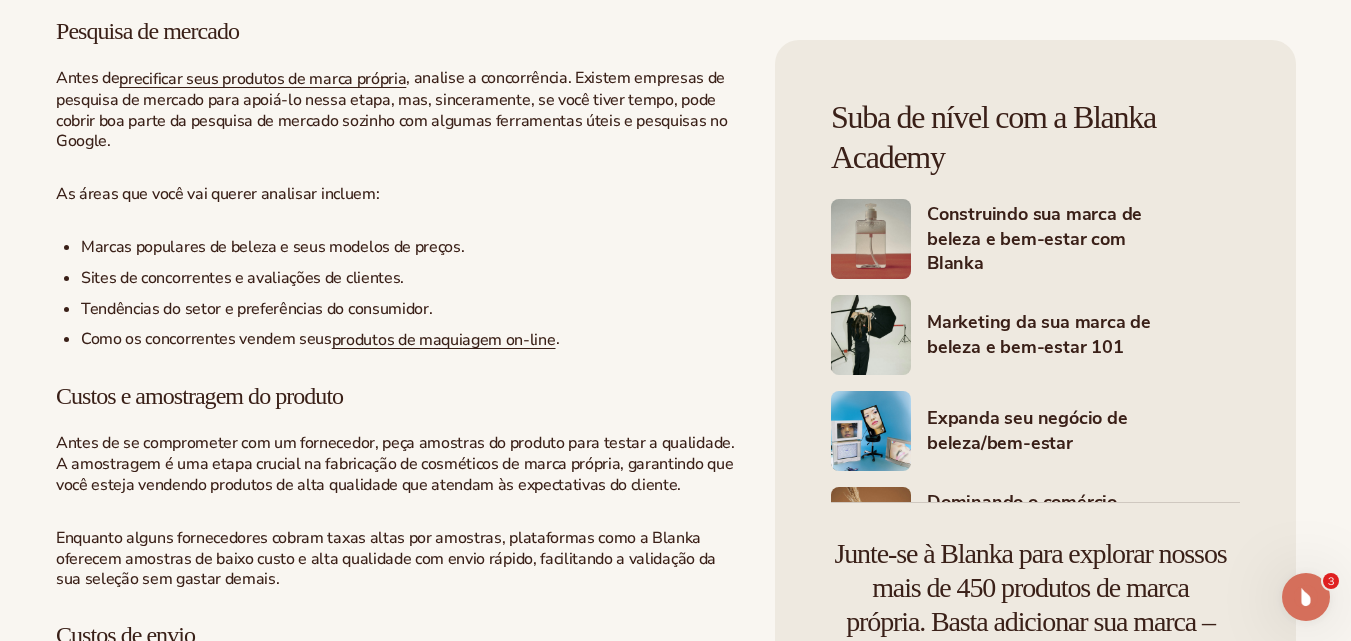 scroll, scrollTop: 2480, scrollLeft: 0, axis: vertical 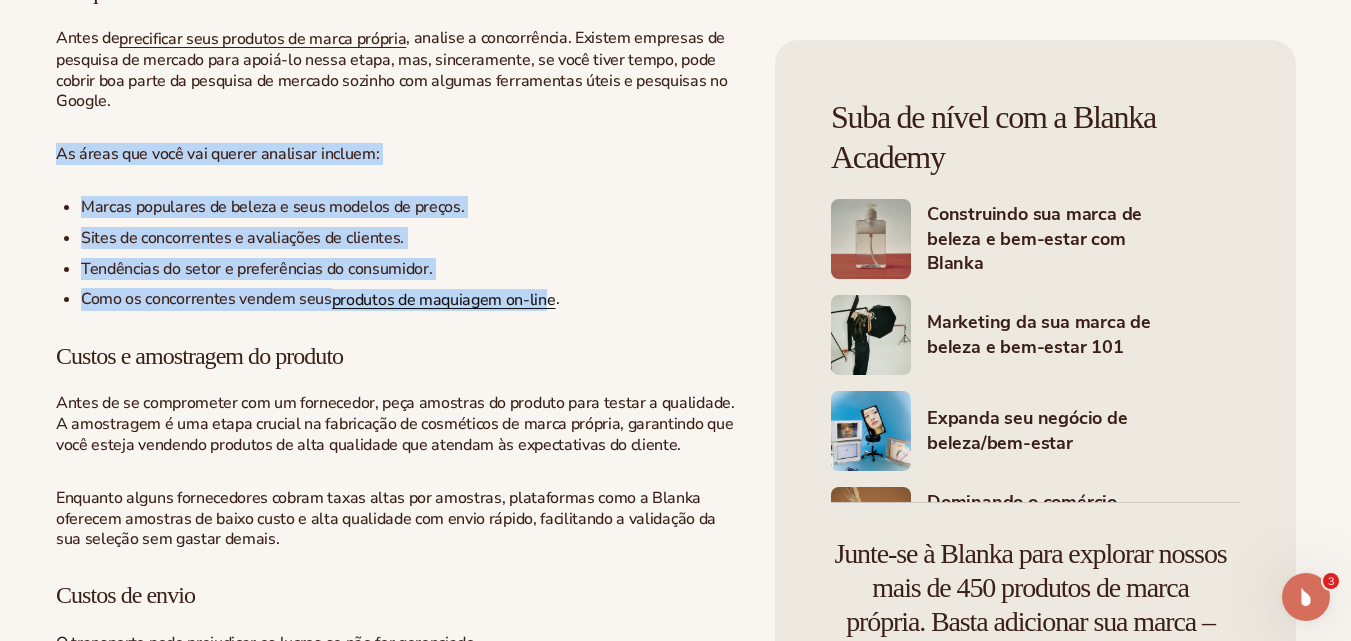 drag, startPoint x: 54, startPoint y: 151, endPoint x: 550, endPoint y: 292, distance: 515.65204 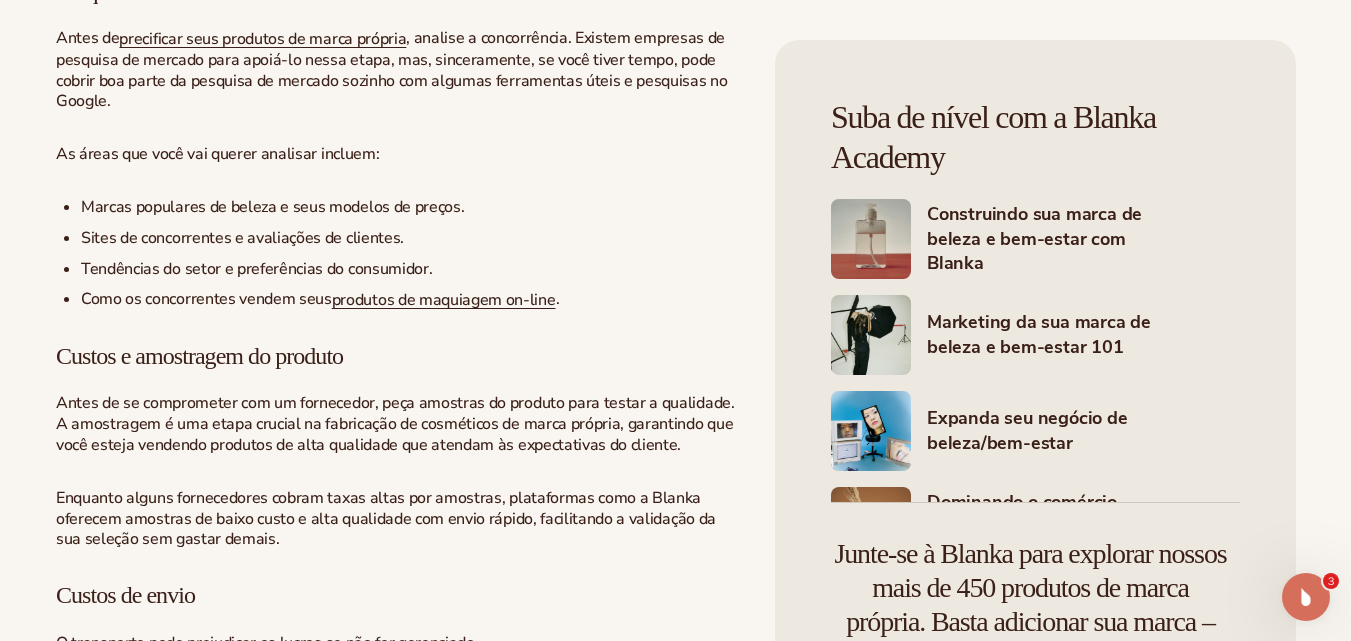 click on "Enquanto alguns fornecedores cobram taxas altas por amostras, plataformas como a Blanka oferecem amostras de baixo custo e alta qualidade com envio rápido, facilitando a validação da sua seleção sem gastar demais." at bounding box center (386, 519) 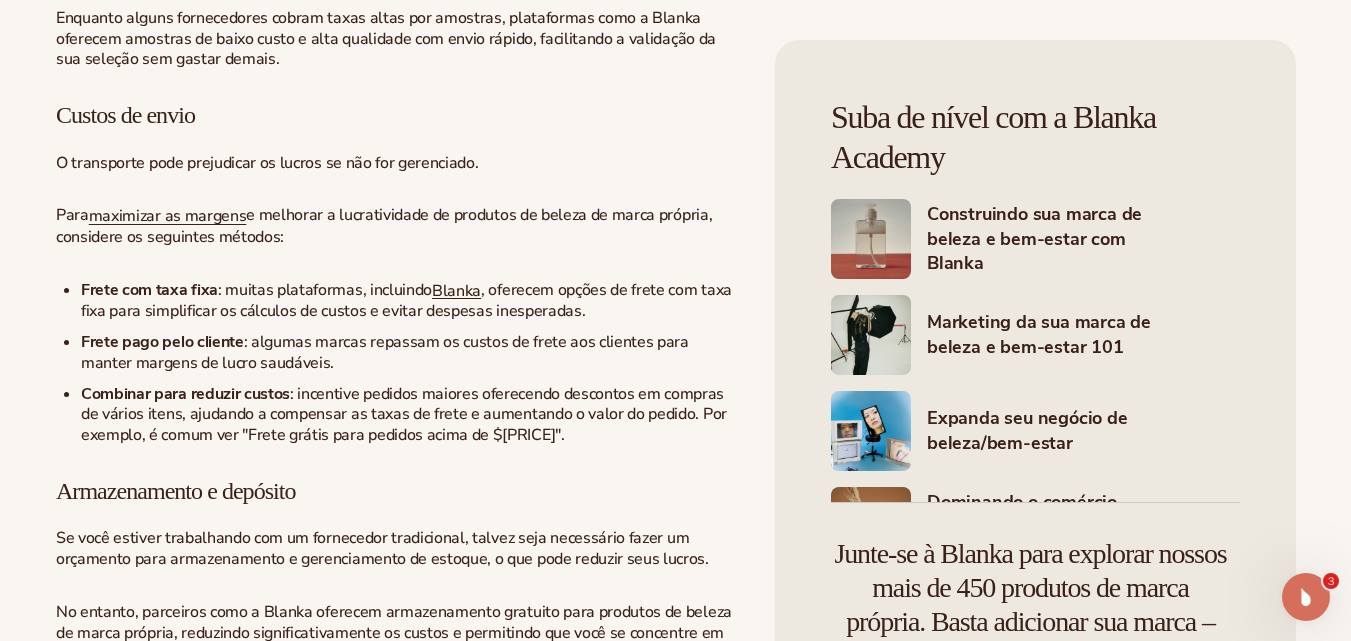 scroll, scrollTop: 3000, scrollLeft: 0, axis: vertical 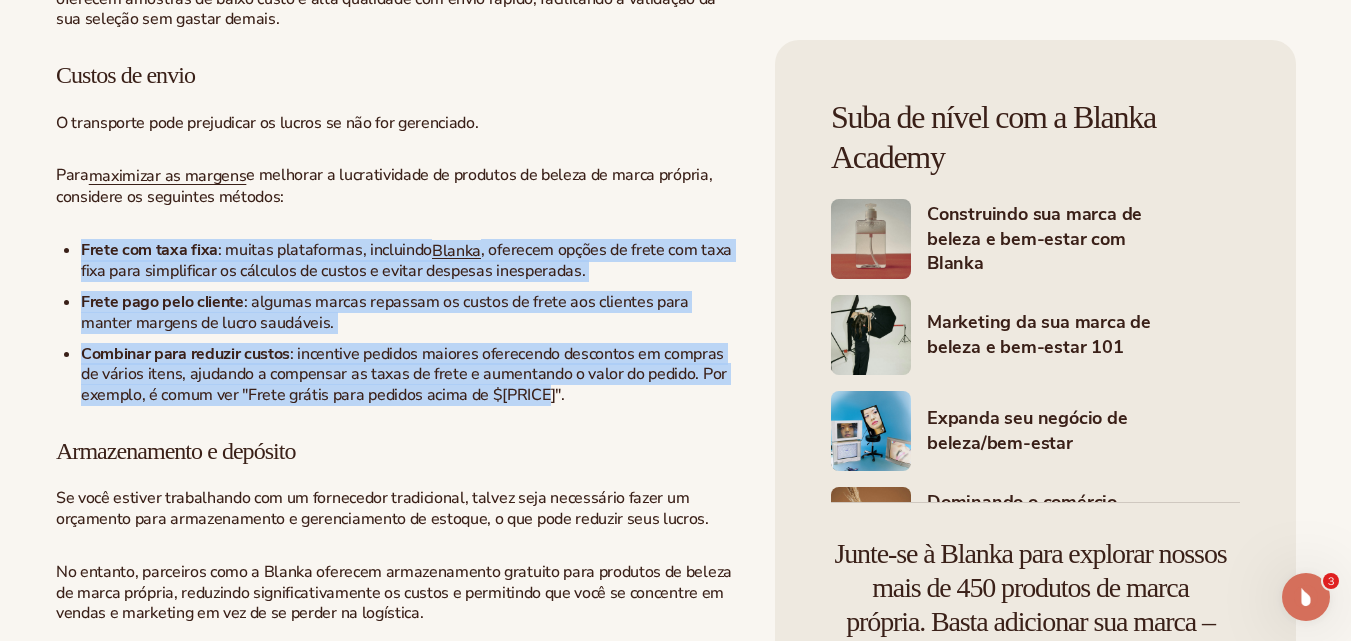 drag, startPoint x: 552, startPoint y: 397, endPoint x: 46, endPoint y: 256, distance: 525.278 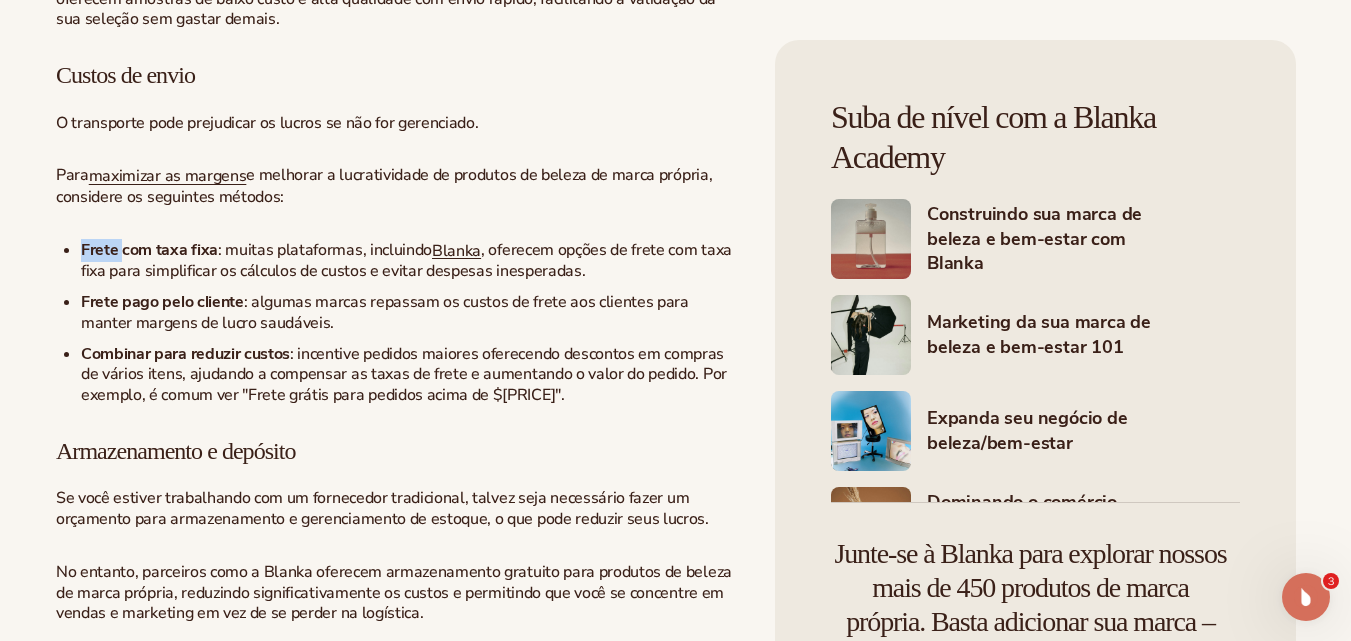 click on "Comércio eletrônico, marca própria
Os produtos de beleza de marca própria realmente dão lucro: uma análise da lucratividade
Veja como marcas de beleza ganham milhares de dólares mensalmente com produtos de marca própria.
O setor de beleza está crescendo, e os produtos  de marca própria  oferecem uma oportunidade incrível para empreendedores conquistarem seu próprio espaço.
De fato, quase  um em cada cinco  produtos de consumo nos Estados Unidos é de marca própria. E, no segmento de beleza de marca própria, o tamanho do mercado foi avaliado em mais de  US$ 8 bilhões  em 2023 e a projeção é de que chegue a US$ 14 bilhões até 2031.
realmente  dão dinheiro?" at bounding box center (675, 394) 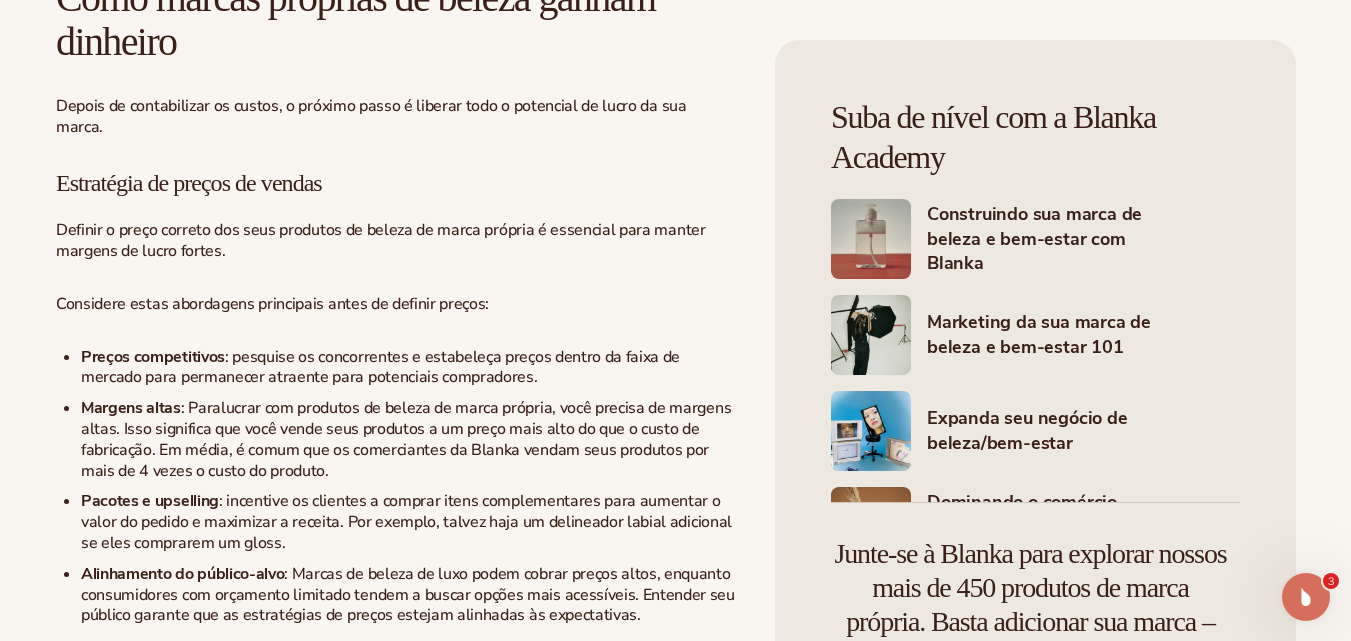 scroll, scrollTop: 3720, scrollLeft: 0, axis: vertical 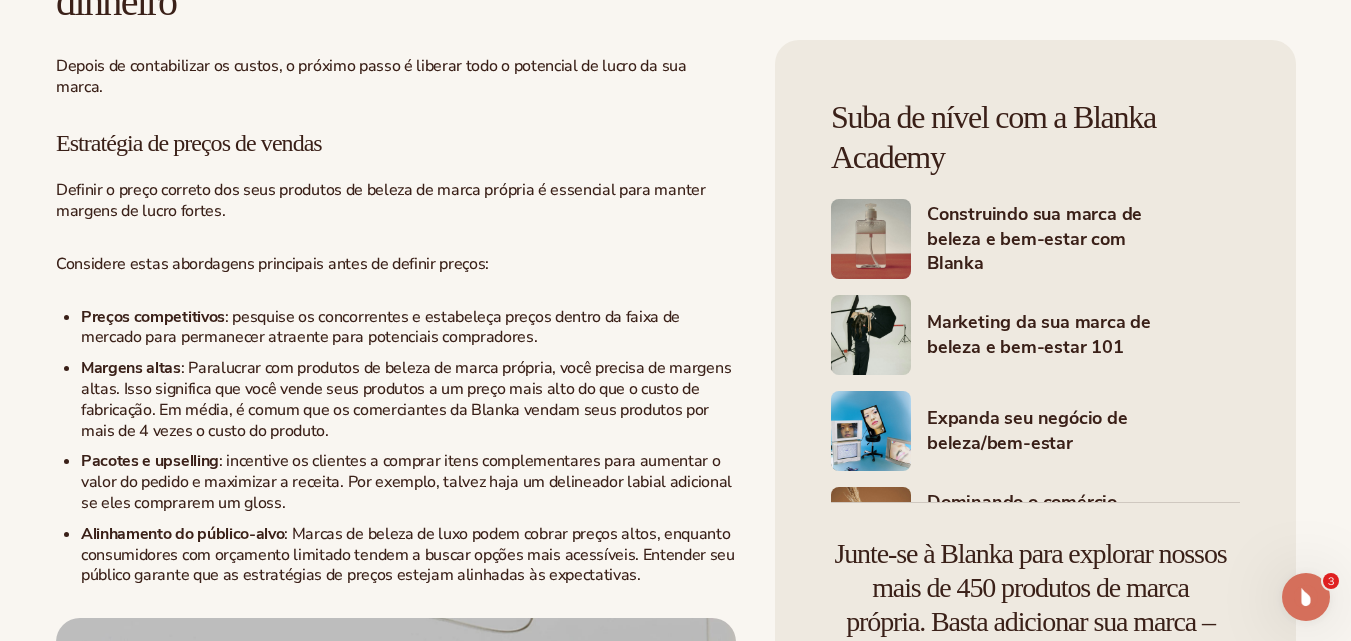 drag, startPoint x: 58, startPoint y: 244, endPoint x: 680, endPoint y: 547, distance: 691.8764 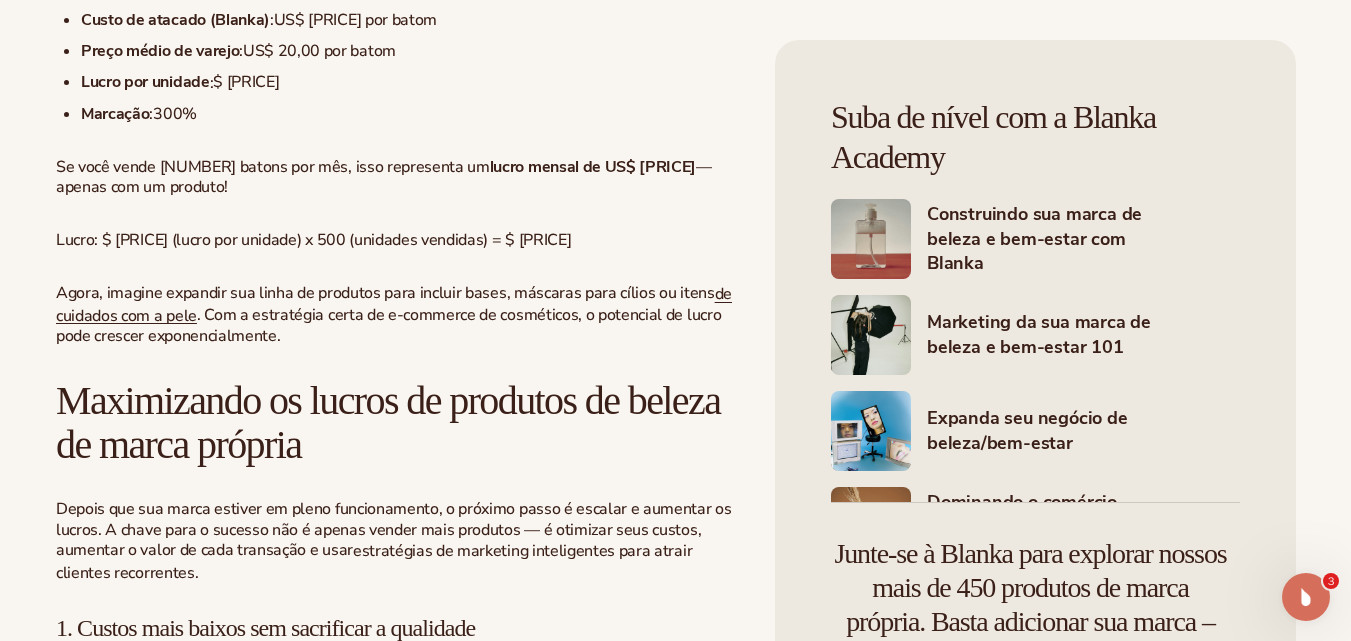 scroll, scrollTop: 4920, scrollLeft: 0, axis: vertical 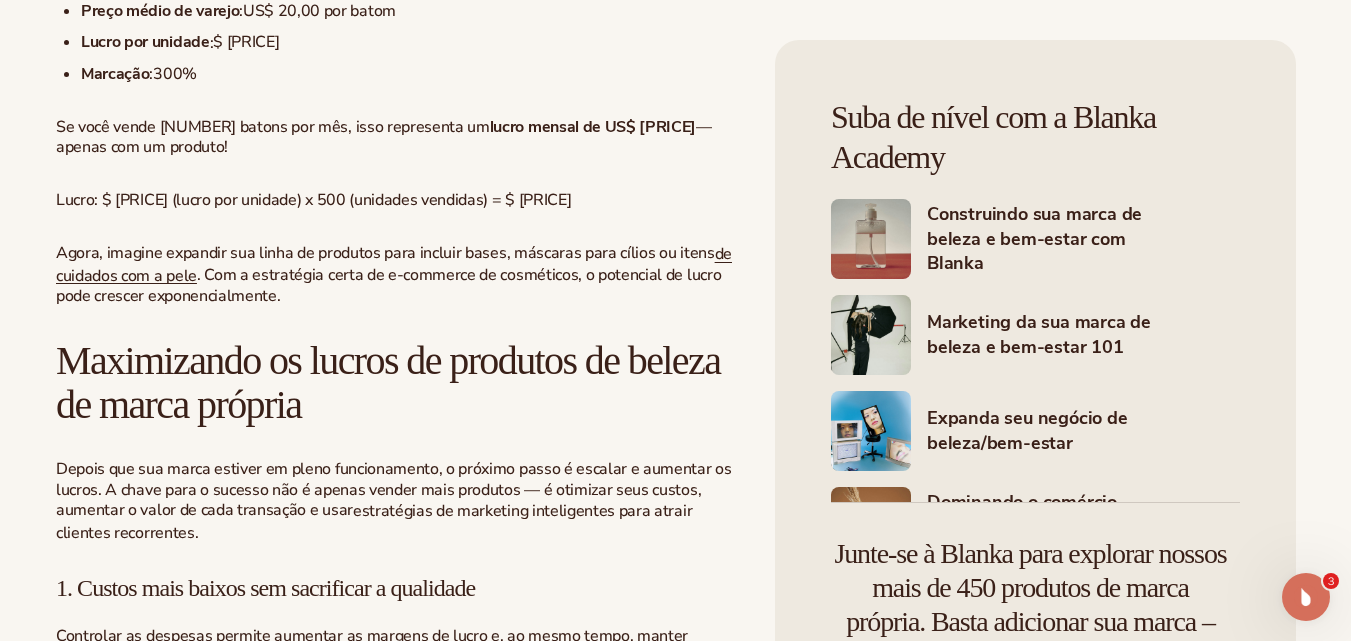 click on "Maximizando os lucros de produtos de beleza de marca própria" at bounding box center [388, 382] 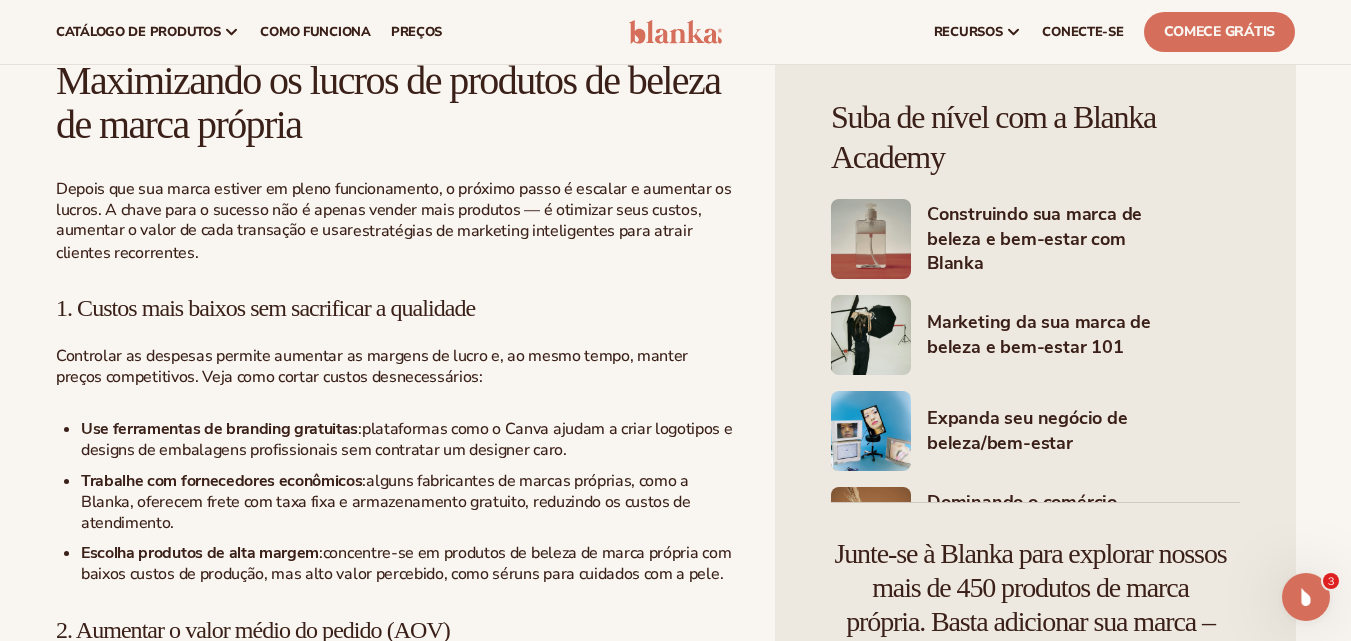 scroll, scrollTop: 5160, scrollLeft: 0, axis: vertical 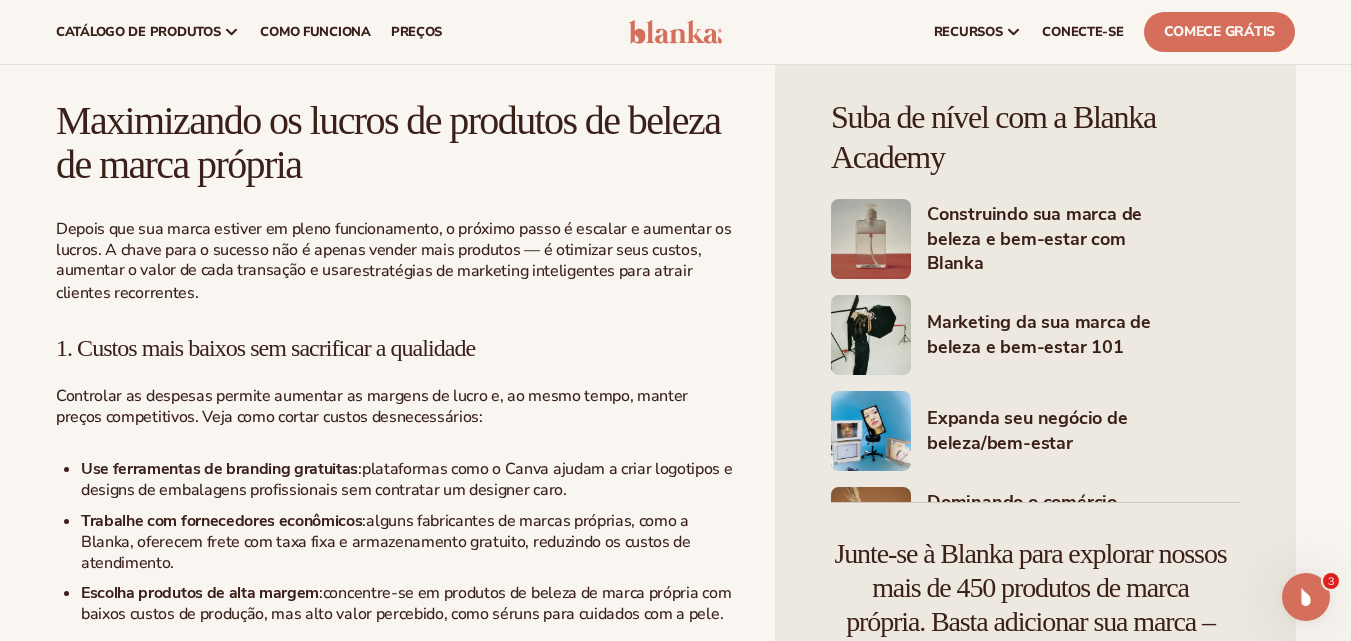 drag, startPoint x: 59, startPoint y: 208, endPoint x: 294, endPoint y: 279, distance: 245.49135 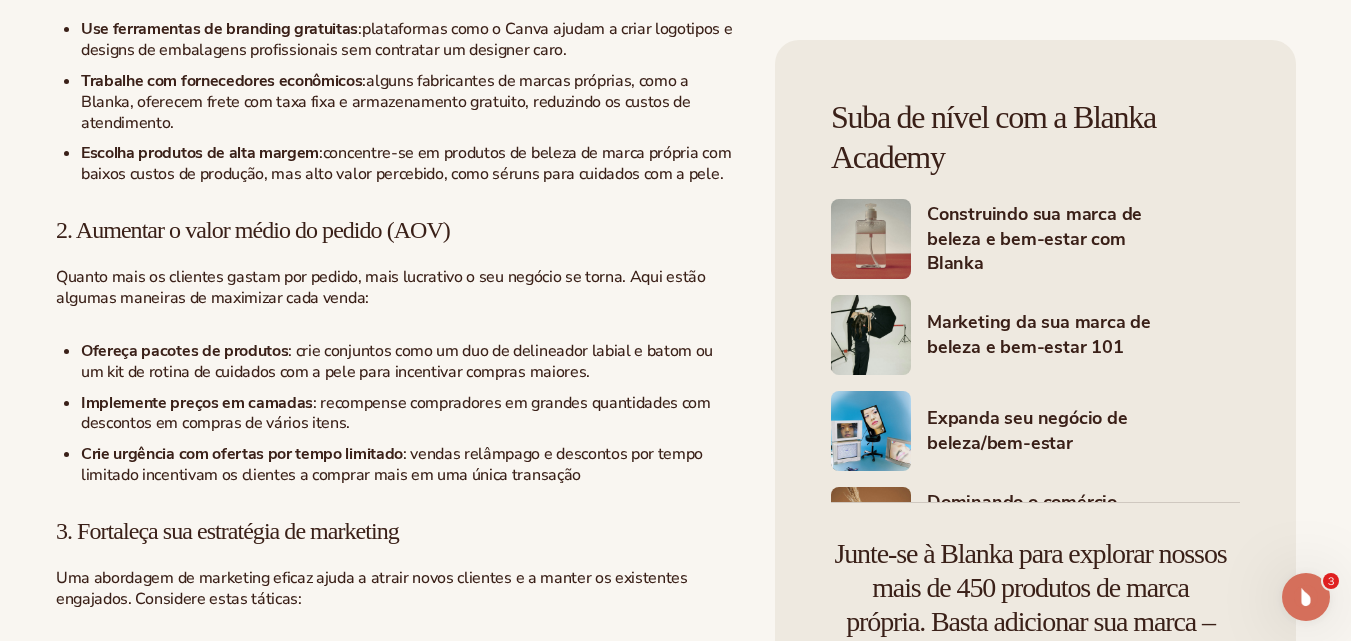 scroll, scrollTop: 5640, scrollLeft: 0, axis: vertical 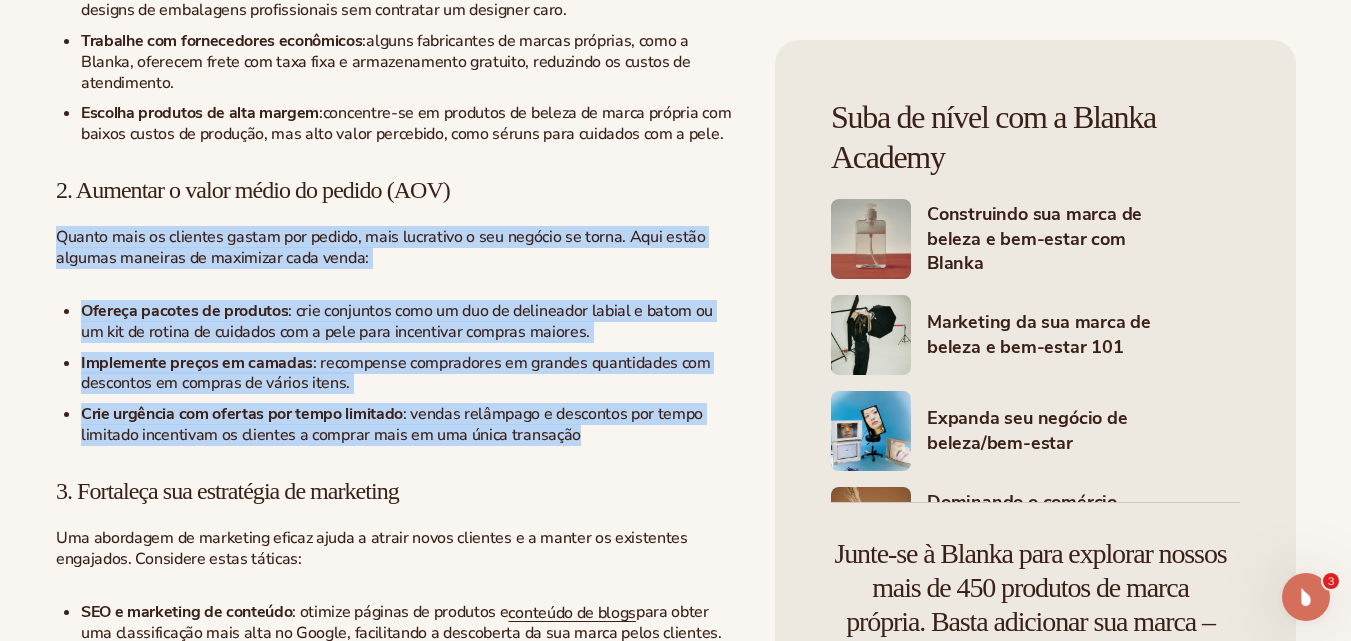 drag, startPoint x: 59, startPoint y: 216, endPoint x: 584, endPoint y: 422, distance: 563.969 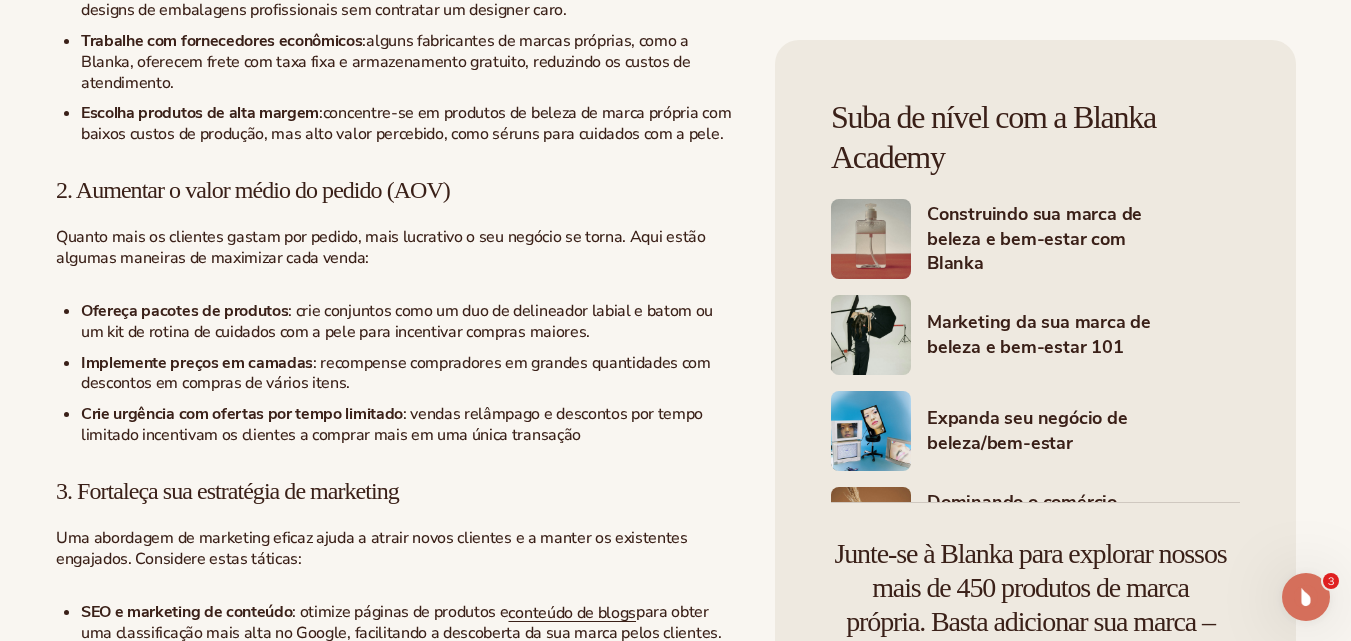 click on "3. Fortaleça sua estratégia de marketing" at bounding box center [396, 491] 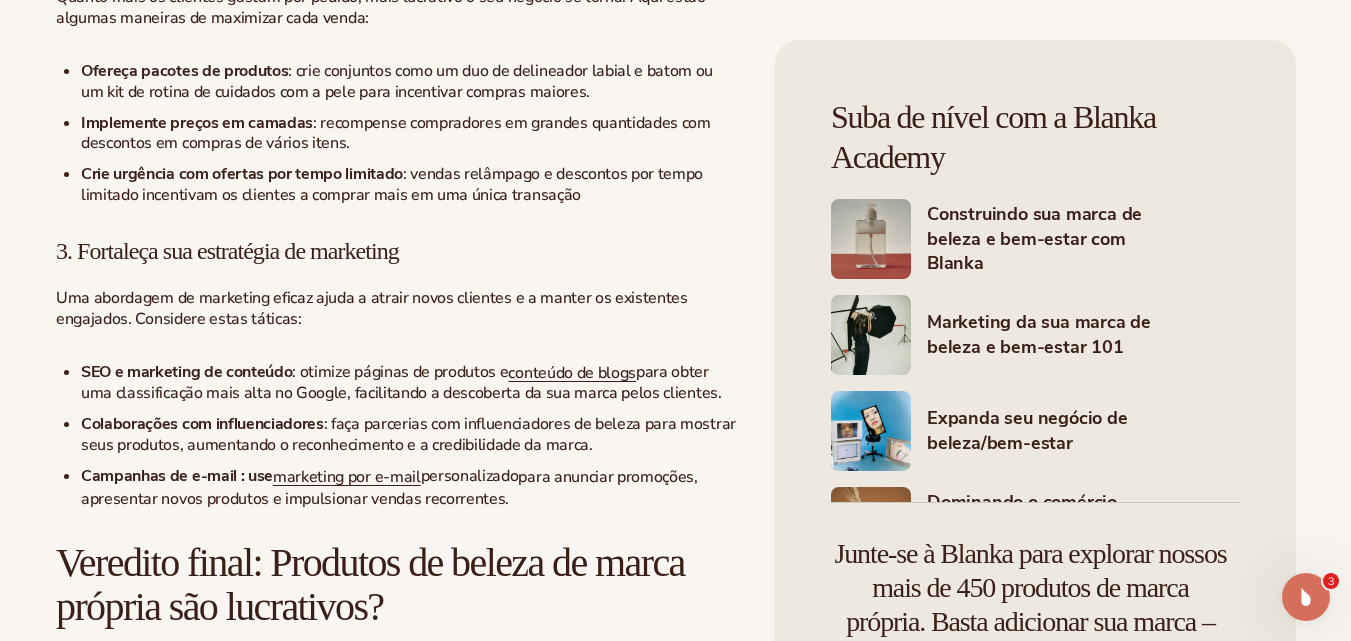 scroll, scrollTop: 5920, scrollLeft: 0, axis: vertical 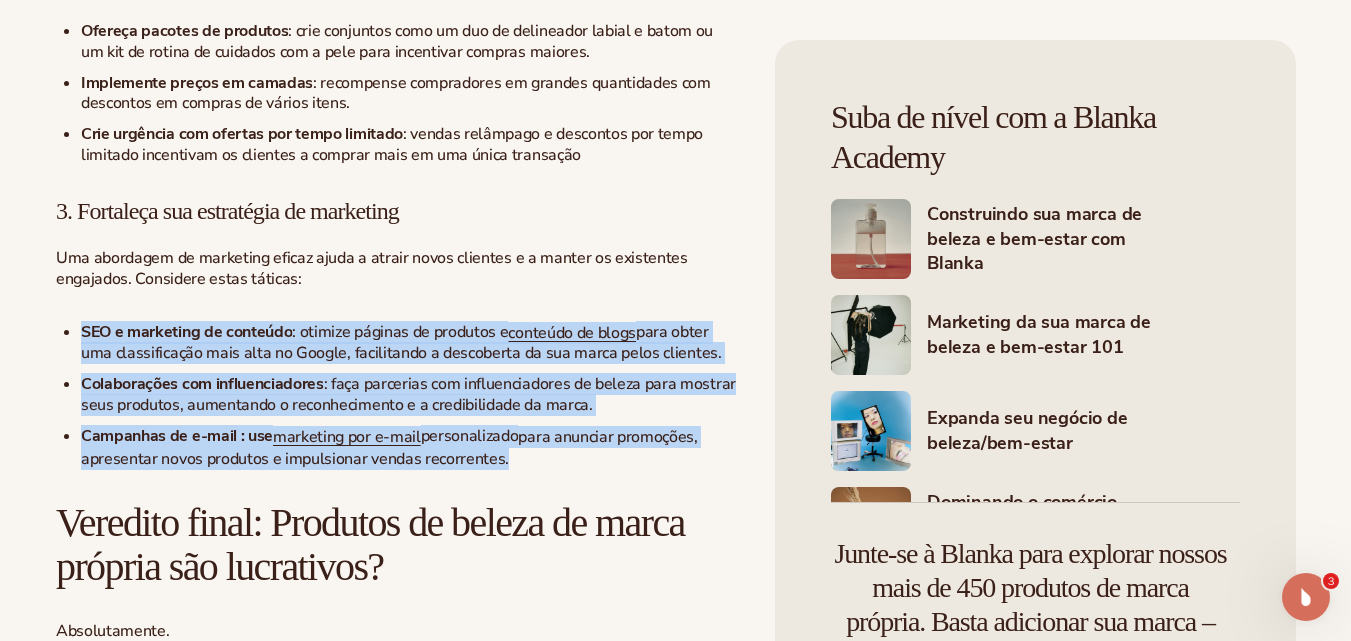 drag, startPoint x: 62, startPoint y: 309, endPoint x: 668, endPoint y: 439, distance: 619.78705 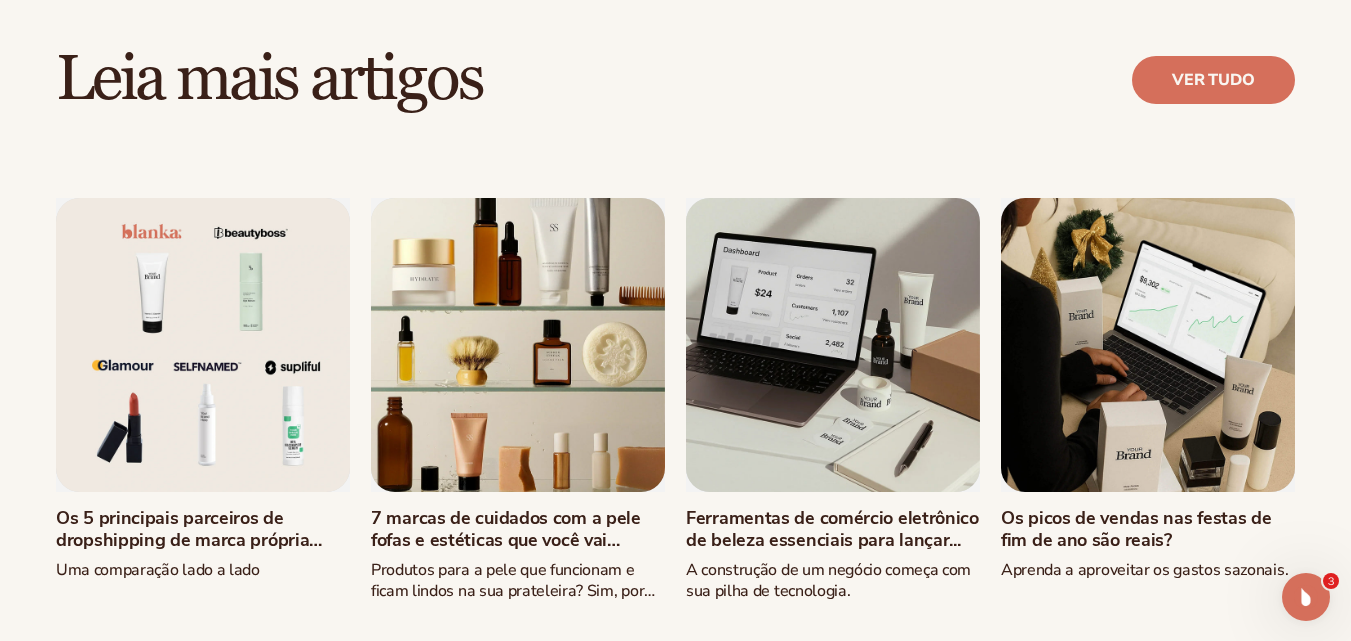 scroll, scrollTop: 7120, scrollLeft: 0, axis: vertical 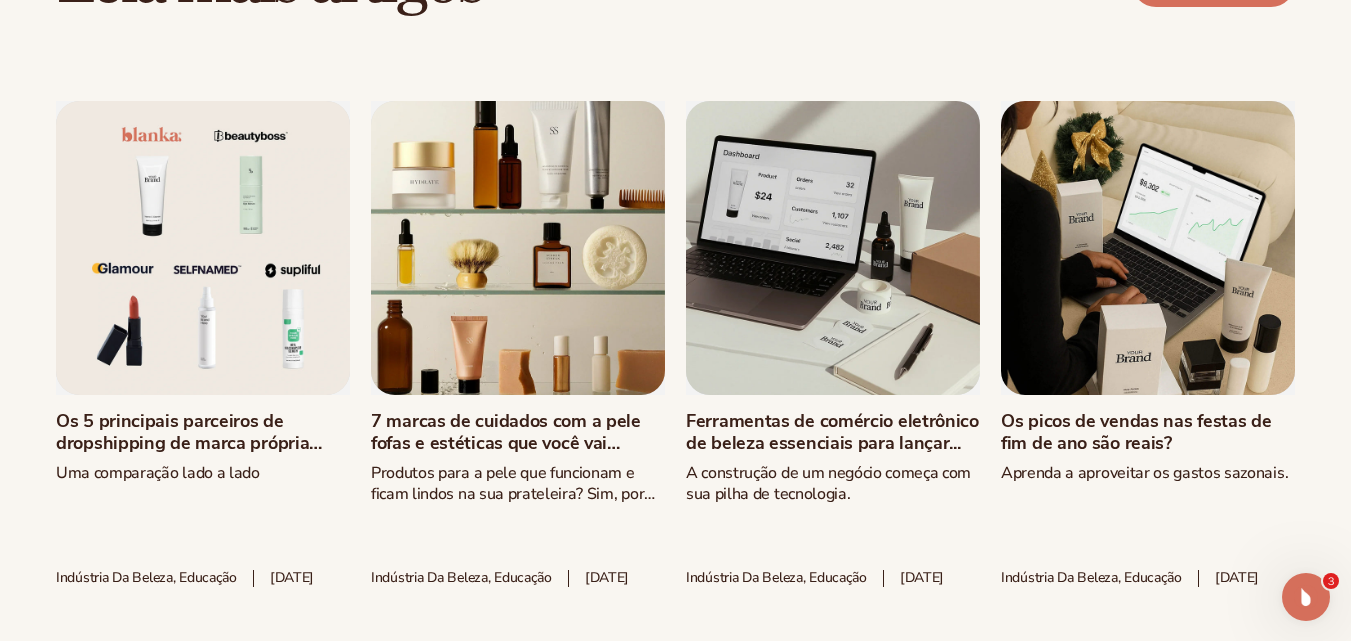 click on "Os 5 principais parceiros de dropshipping de marca própria para..." at bounding box center (203, 432) 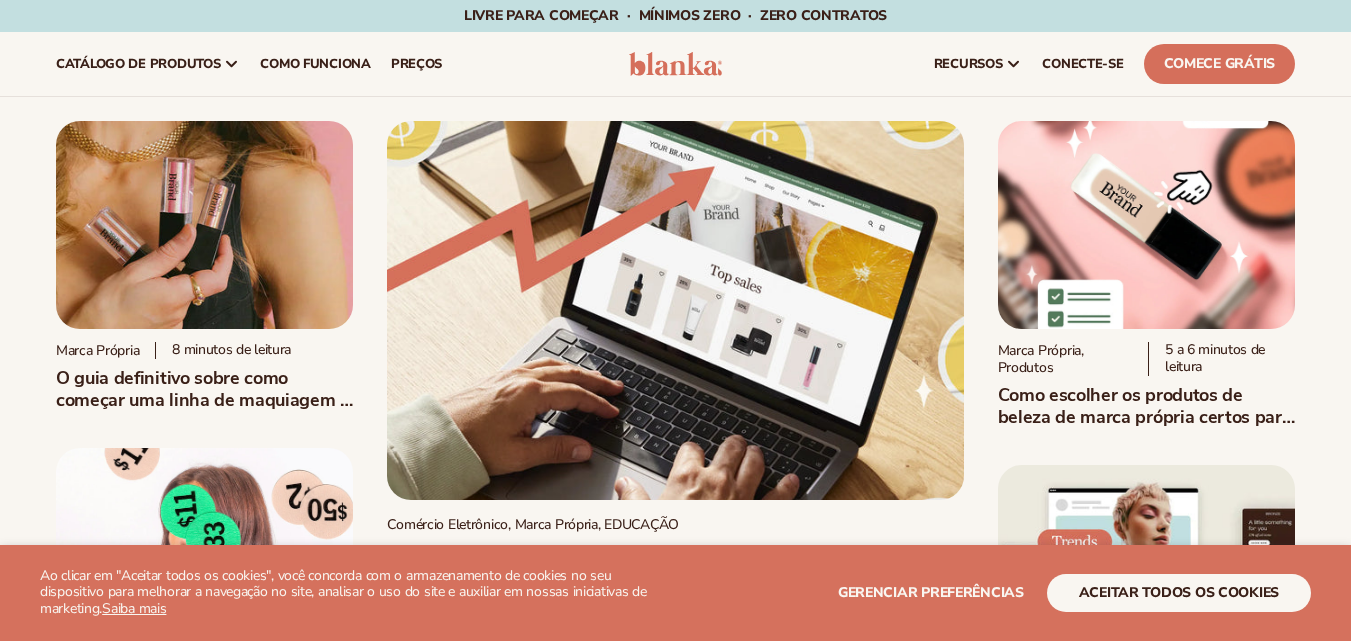 scroll, scrollTop: 217, scrollLeft: 0, axis: vertical 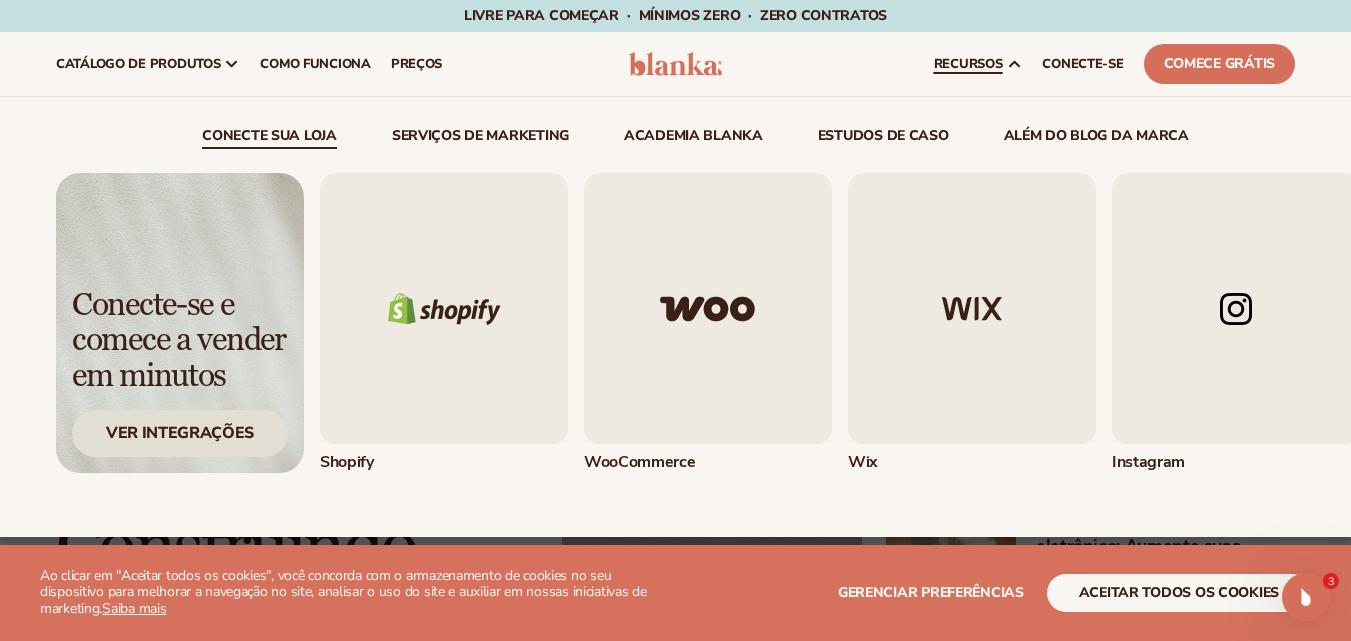 click on "Ver integrações" at bounding box center (180, 433) 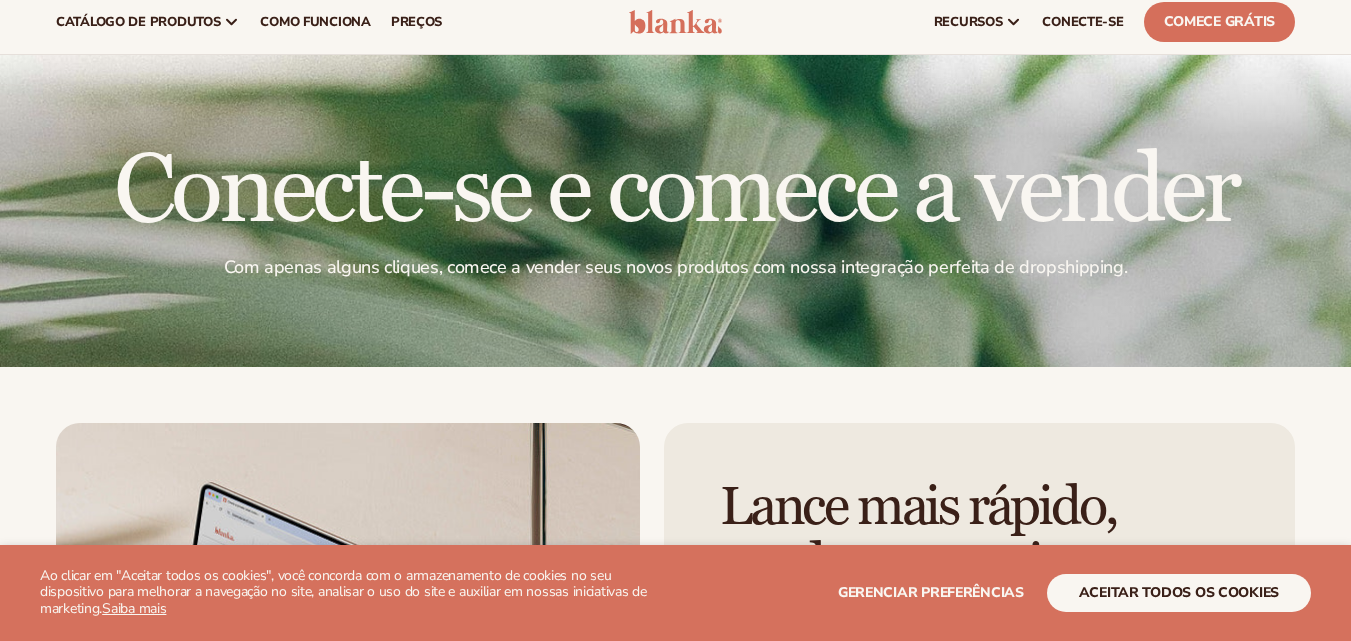 scroll, scrollTop: 80, scrollLeft: 0, axis: vertical 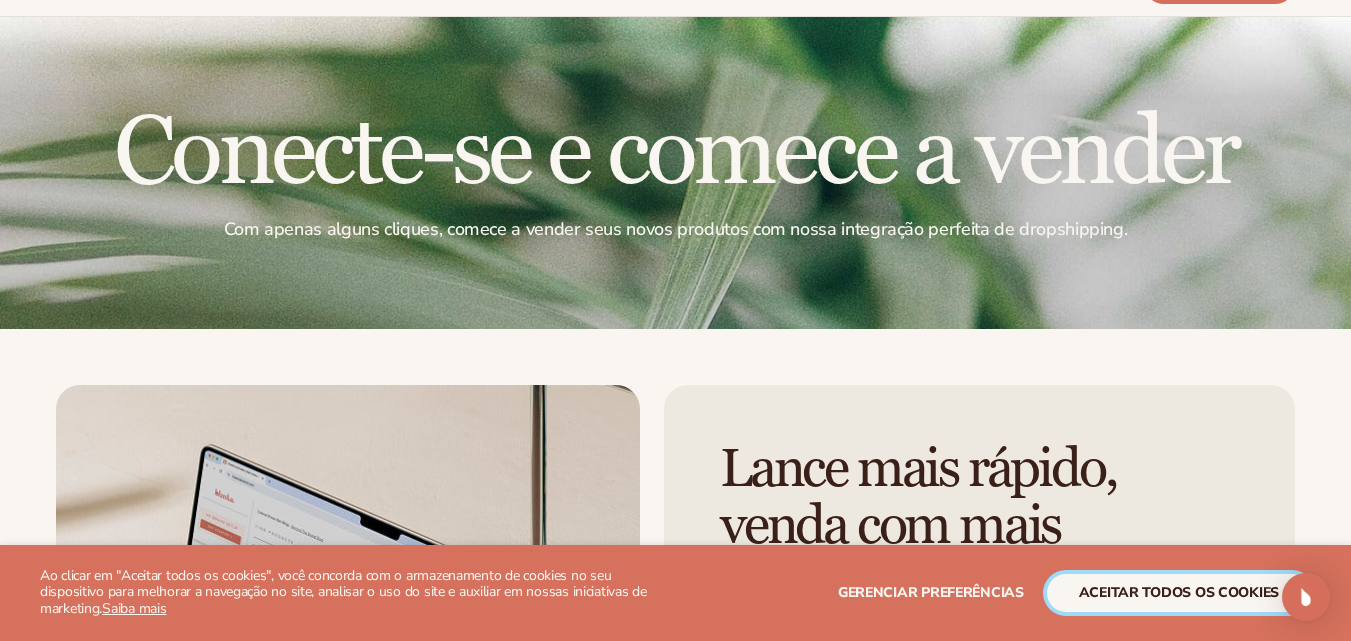 click on "aceitar todos os cookies" at bounding box center [1179, 592] 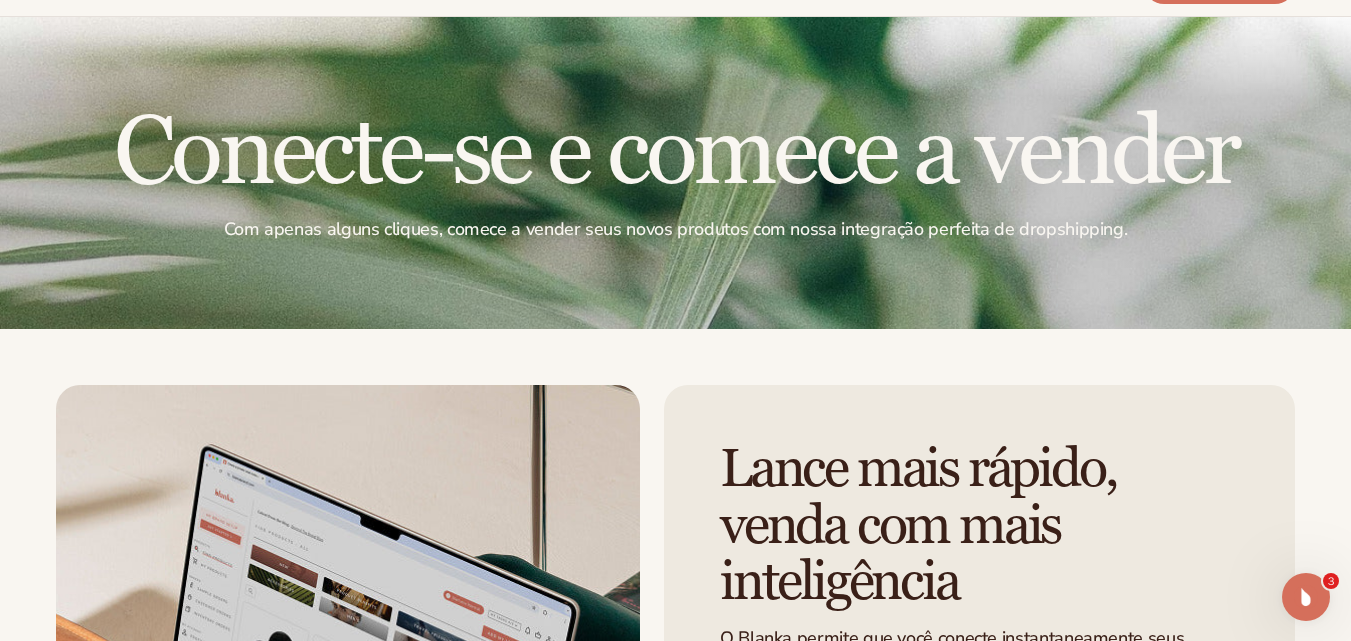 scroll, scrollTop: 120, scrollLeft: 0, axis: vertical 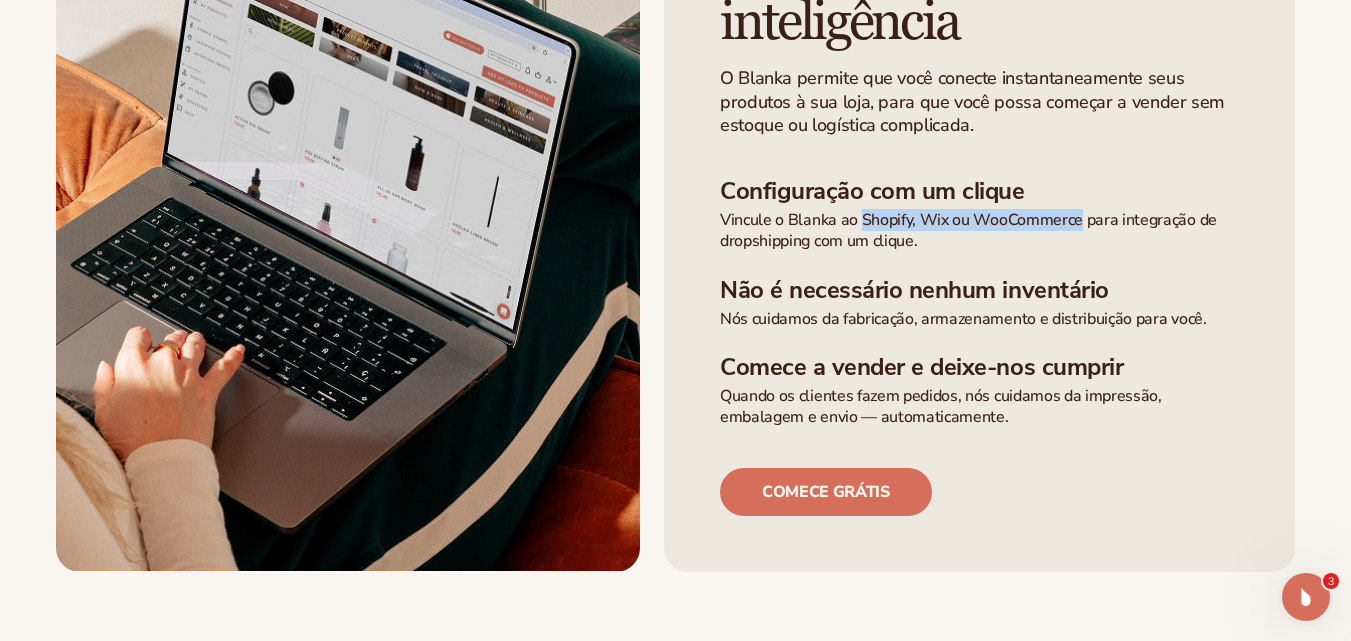 drag, startPoint x: 861, startPoint y: 249, endPoint x: 1083, endPoint y: 248, distance: 222.00226 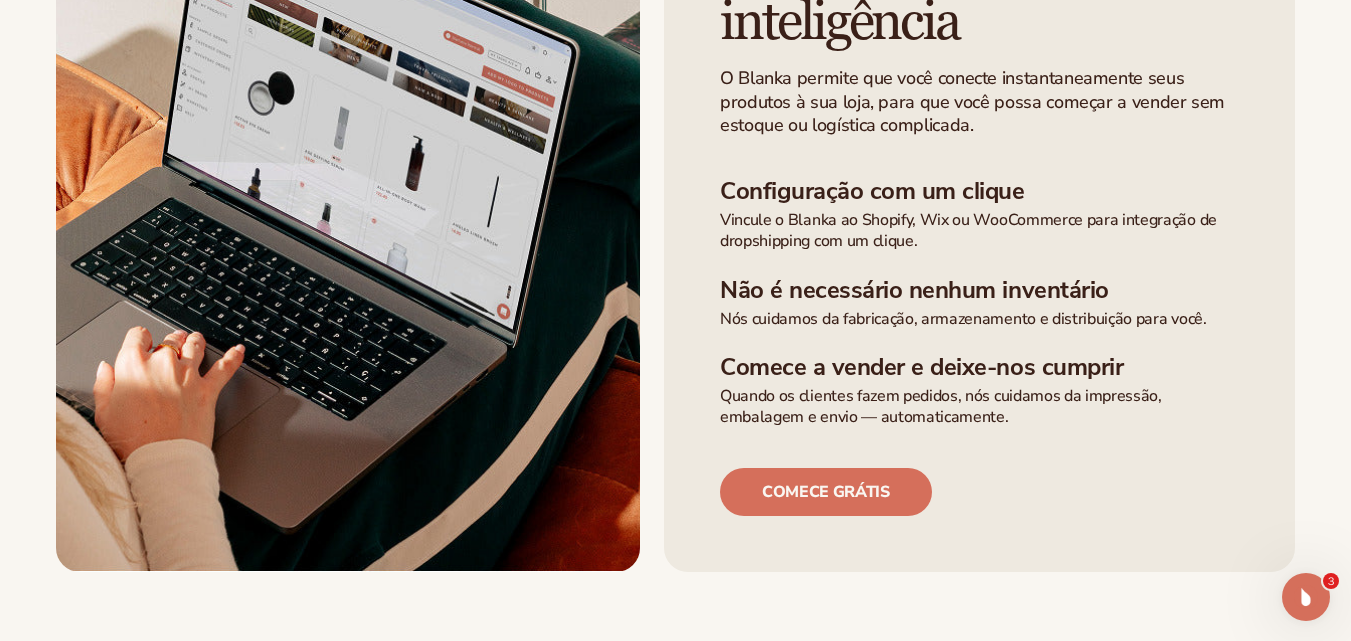 click on "Lance mais rápido,   venda com mais inteligência
O Blanka permite que você conecte instantaneamente seus produtos à sua loja, para que você possa começar a vender sem estoque ou logística complicada.
Configuração com um clique
Vincule o Blanka ao Shopify, Wix ou WooCommerce para integração de dropshipping com um clique.
Não é necessário nenhum inventário
Nós cuidamos da fabricação, armazenamento e distribuição para você.
Comece a vender e deixe-nos cumprir
Comece grátis" at bounding box center [675, 198] 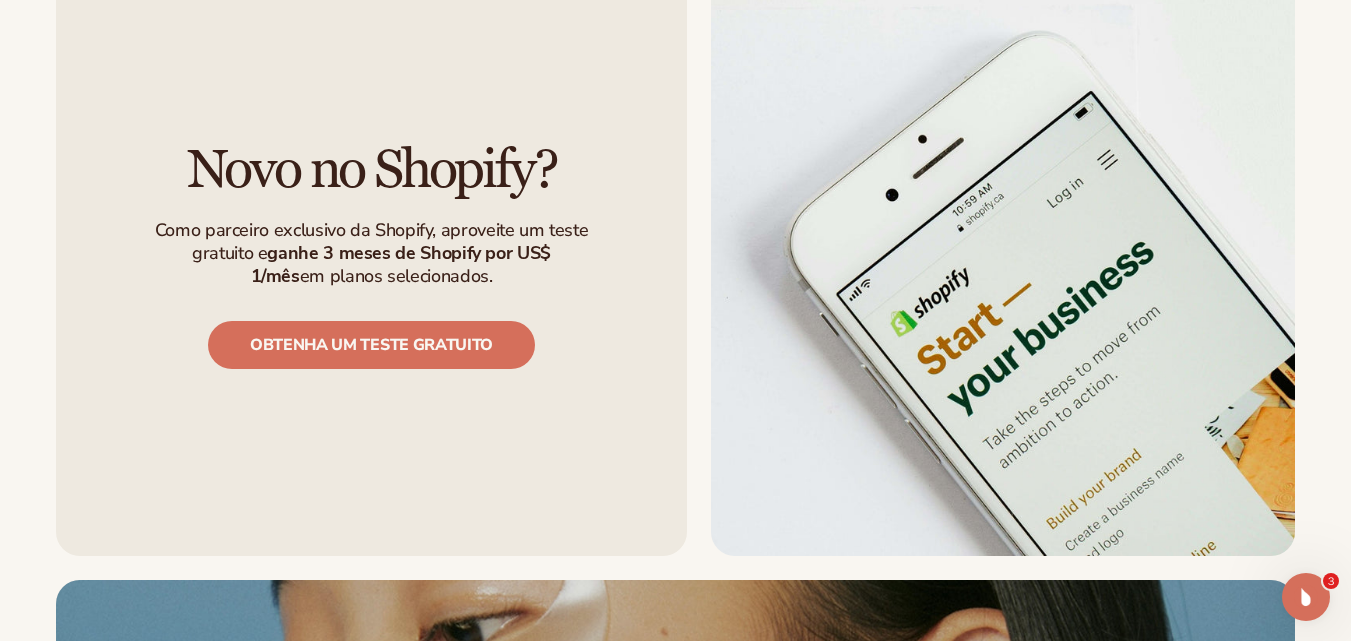 scroll, scrollTop: 1920, scrollLeft: 0, axis: vertical 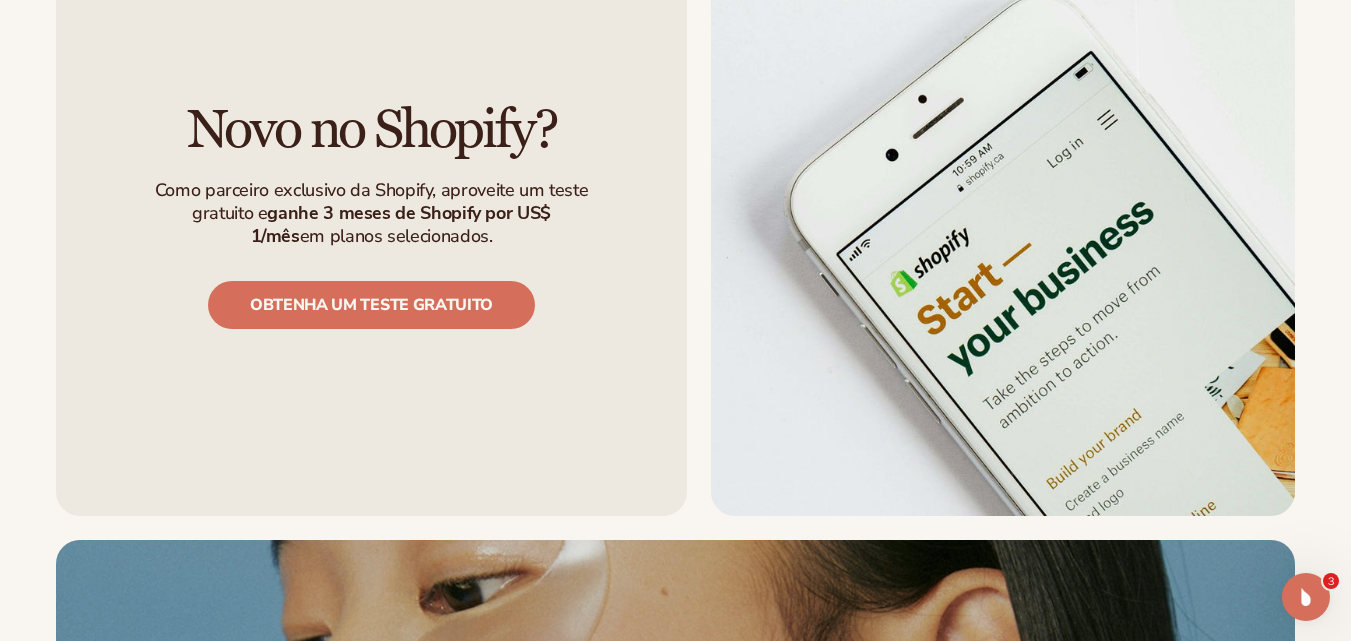 click on "Novo no Shopify?
Como parceiro exclusivo da Shopify, aproveite um teste gratuito e    ganhe 3 meses de Shopify por US$ 1/mês  em planos selecionados.
obtenha um teste gratuito" at bounding box center [675, 215] 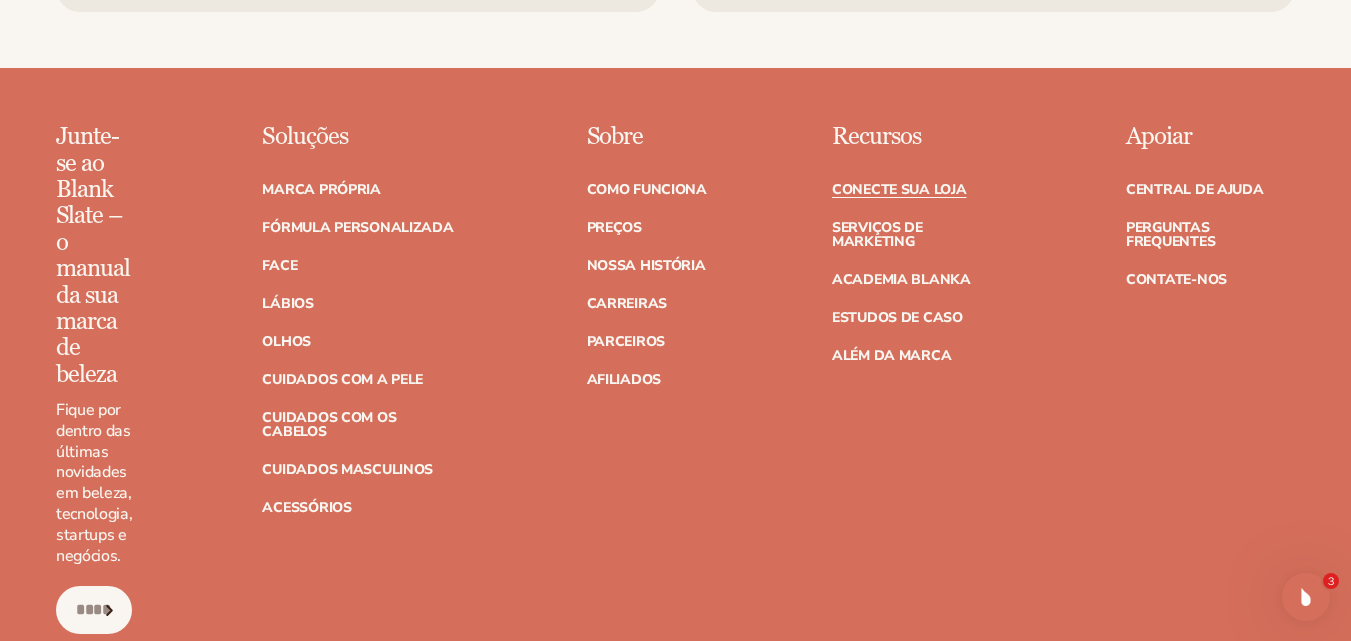 scroll, scrollTop: 3520, scrollLeft: 0, axis: vertical 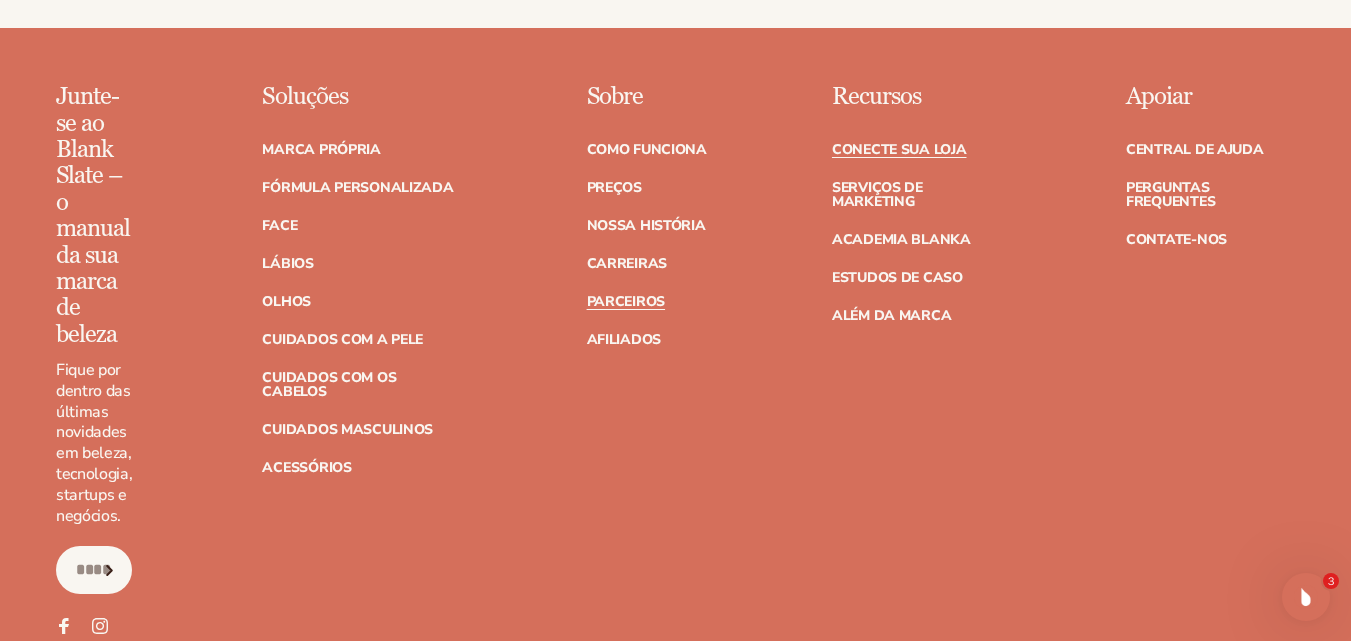 click on "Parceiros" at bounding box center (626, 301) 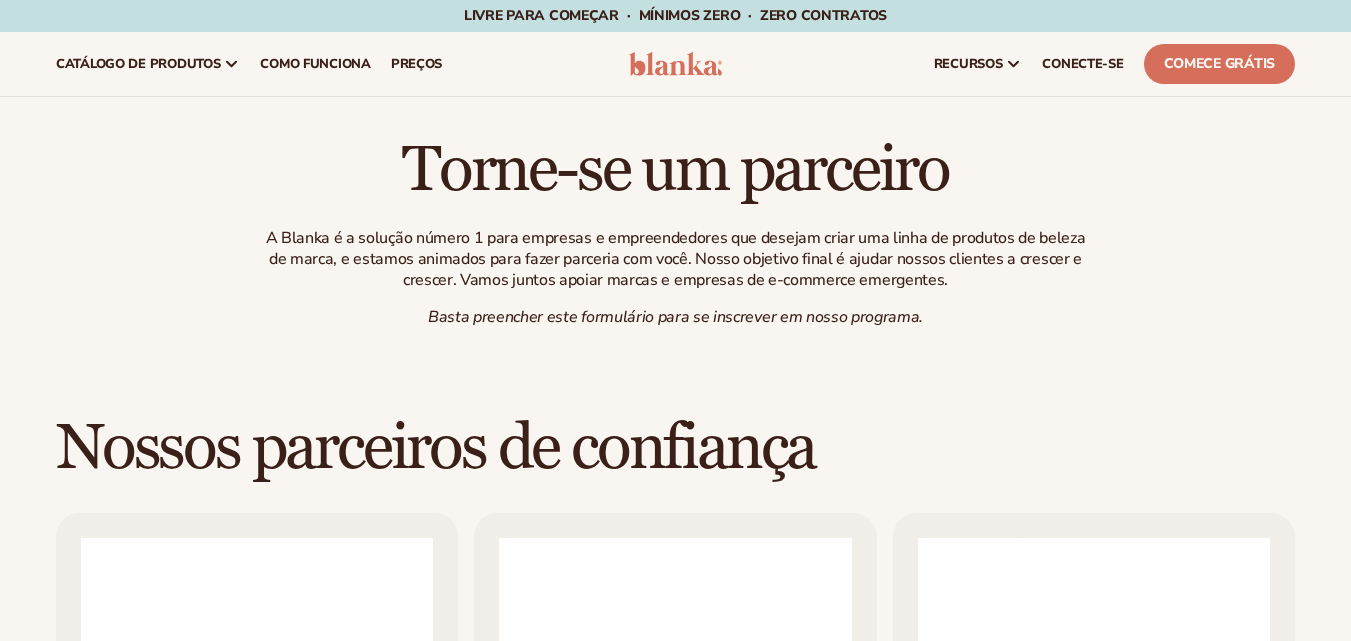 scroll, scrollTop: 0, scrollLeft: 0, axis: both 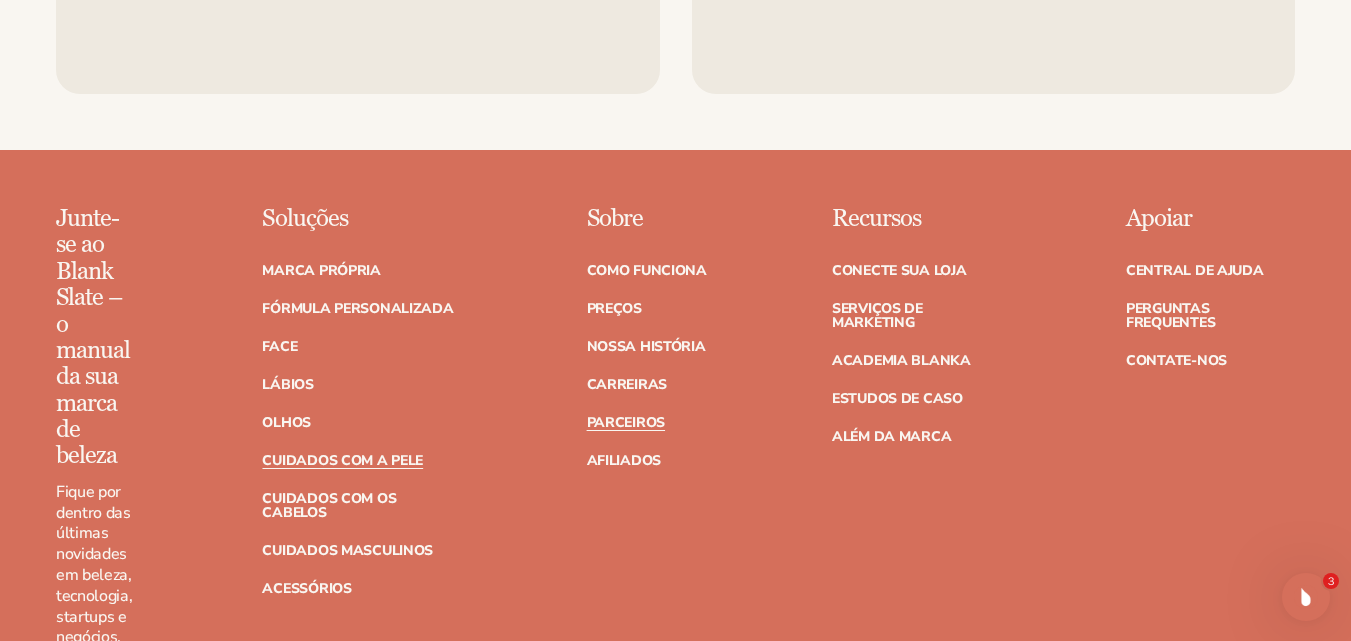 click on "Cuidados com a pele" at bounding box center [342, 460] 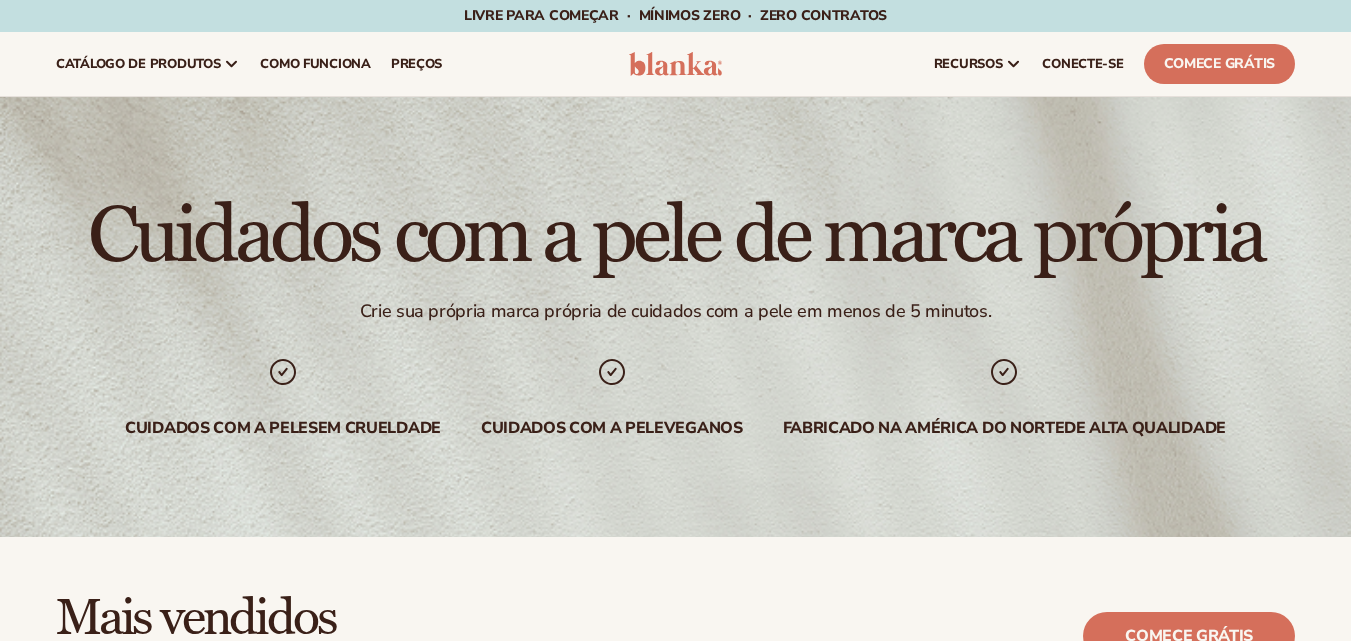 scroll, scrollTop: 40, scrollLeft: 0, axis: vertical 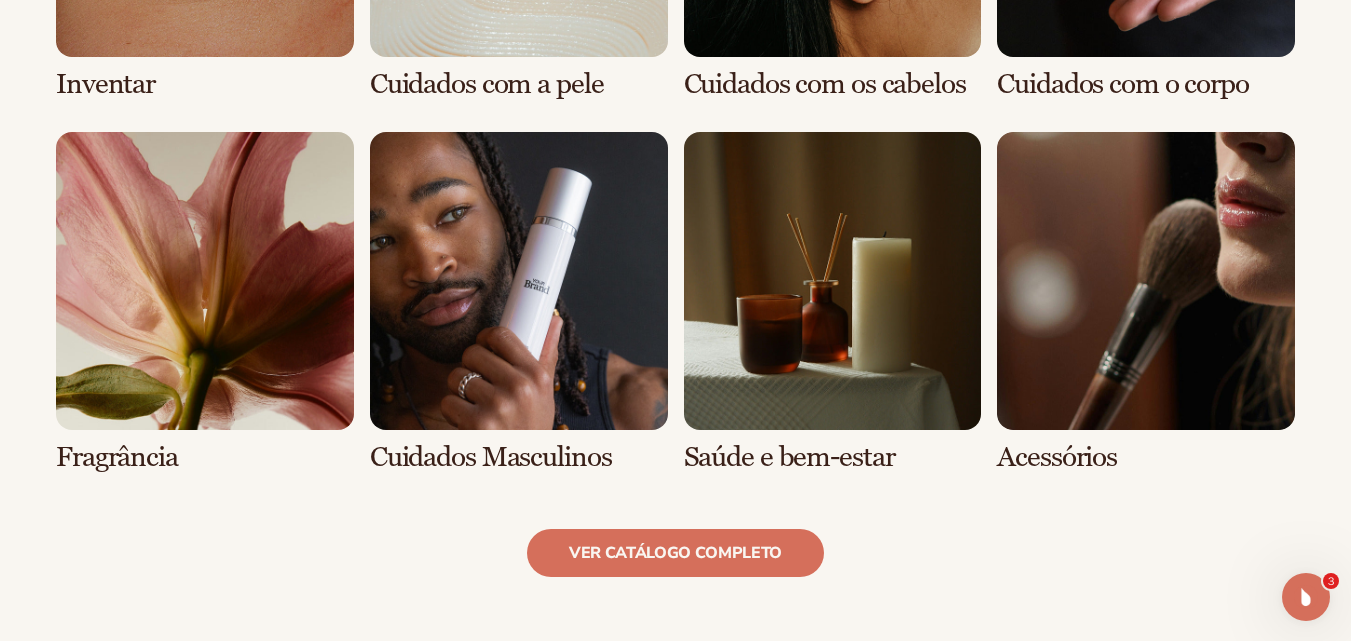 click at bounding box center [519, -71] 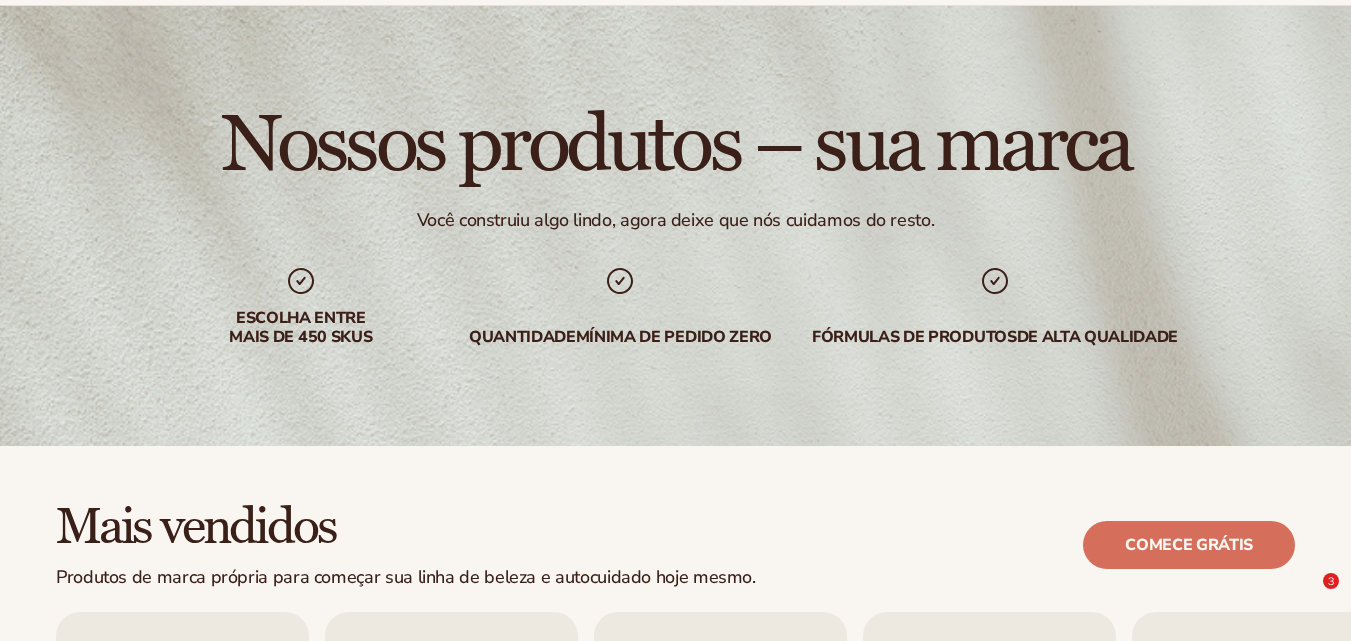 scroll, scrollTop: 526, scrollLeft: 0, axis: vertical 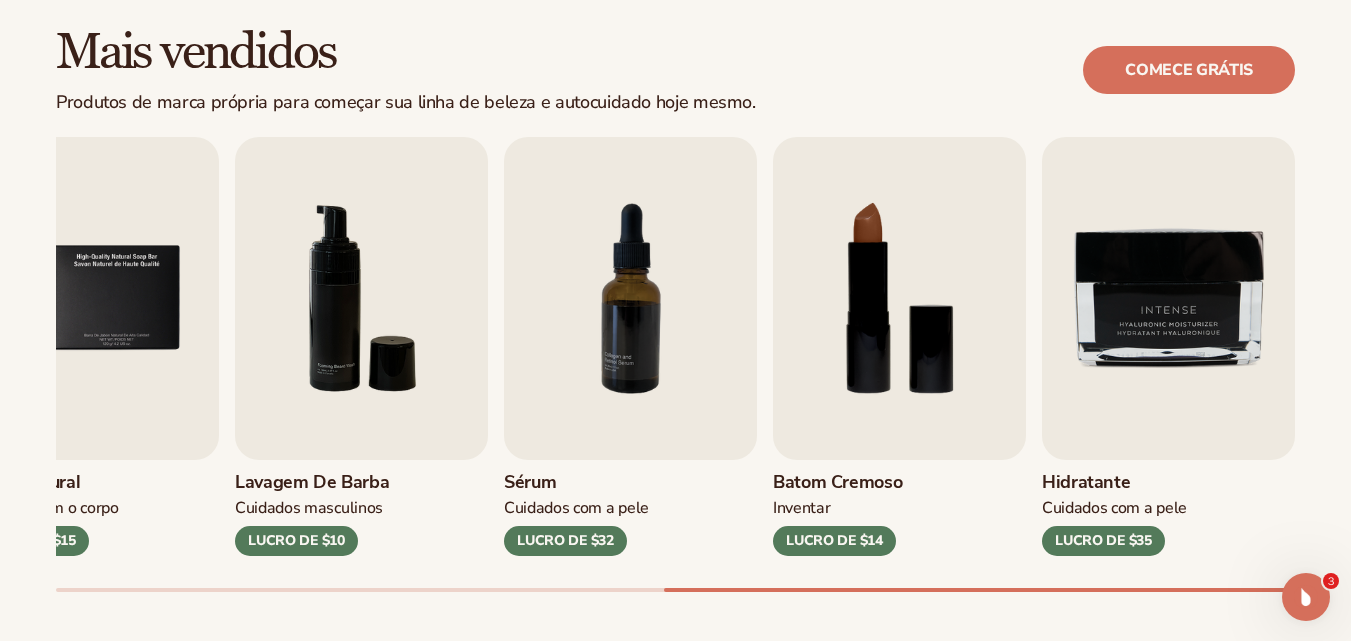 click on "Pular para o conteúdo
Livre para começar · Mínimos ZERO · ZERO contratos ·
Livre para começar · Mínimos ZERO · ZERO contratos ·
Livre para começar · Mínimos ZERO · ZERO contratos ·
Livre para começar · Mínimos ZERO · ZERO contratos ·
Livre para começar · Mínimos ZERO · ZERO contratos ·
Livre para começar · Mínimos ZERO · ZERO contratos ·
Carrinho" at bounding box center (675, -246) 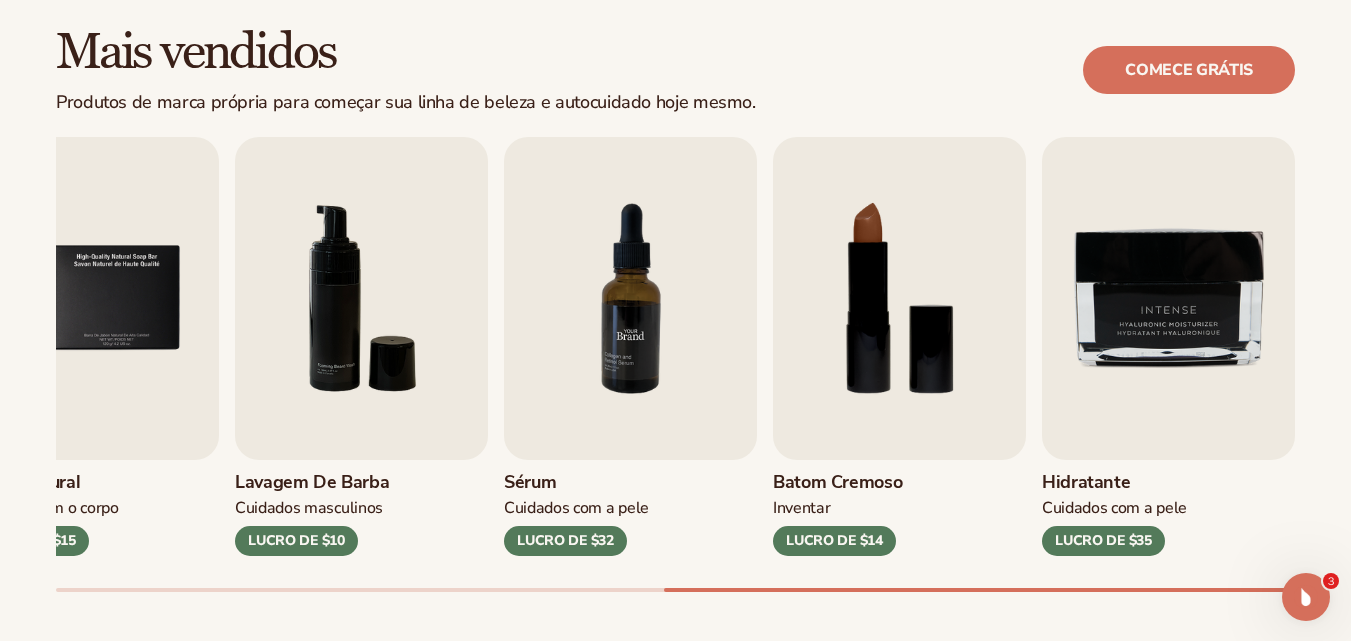 click at bounding box center (630, 298) 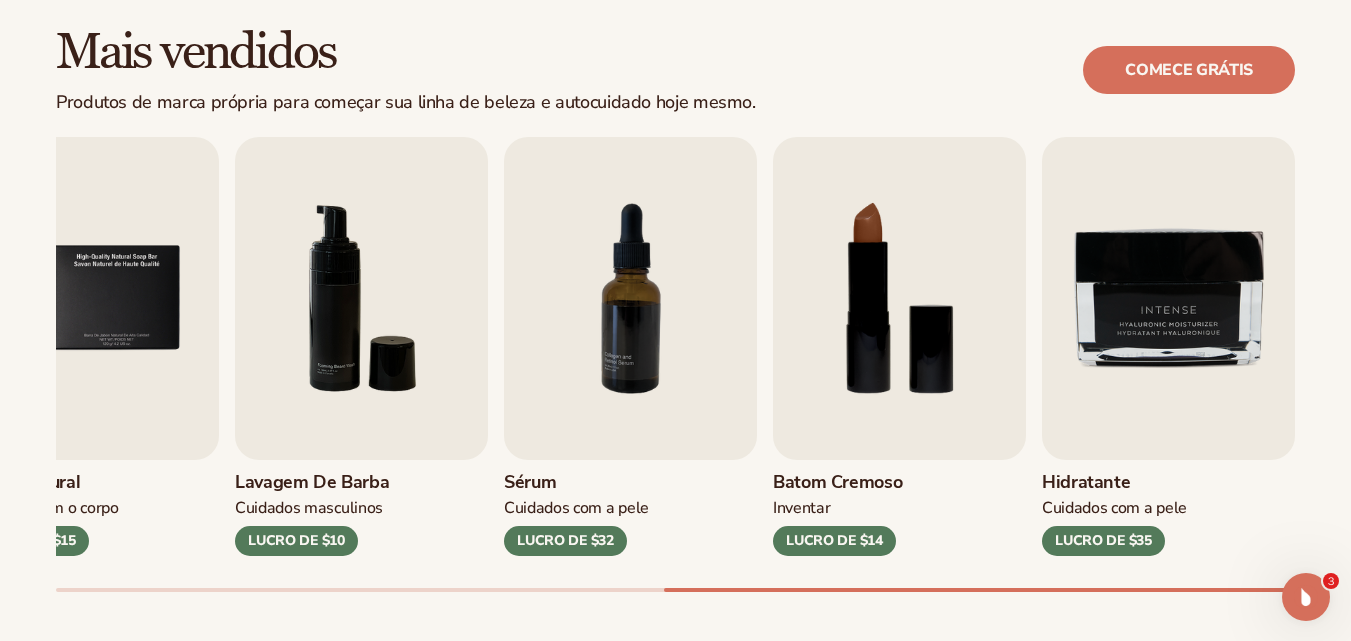 click on "LUCRO DE $32" at bounding box center (565, 540) 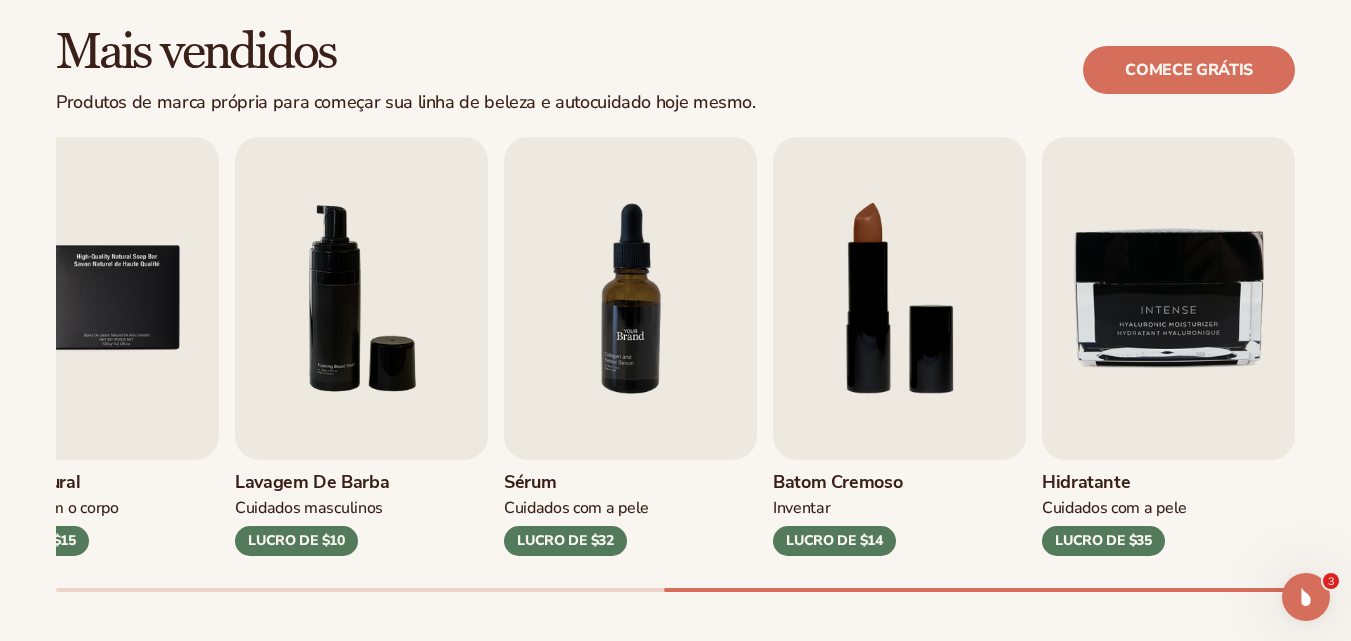 click at bounding box center [630, 298] 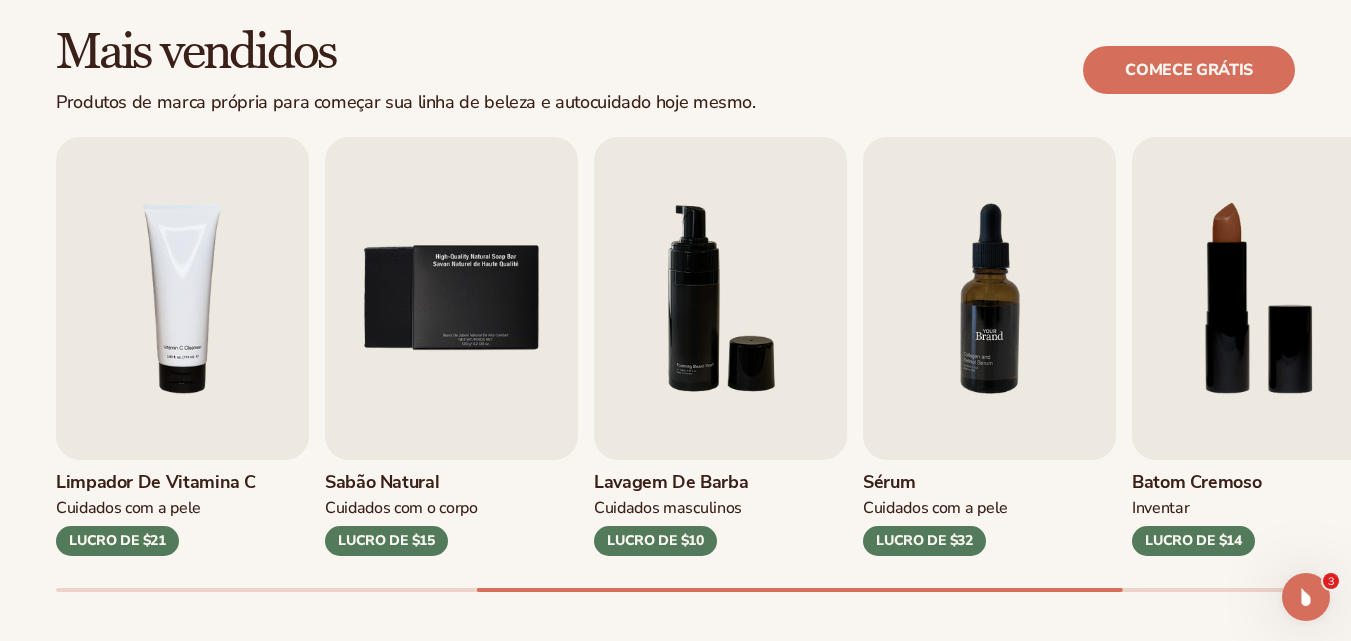 click at bounding box center (989, 298) 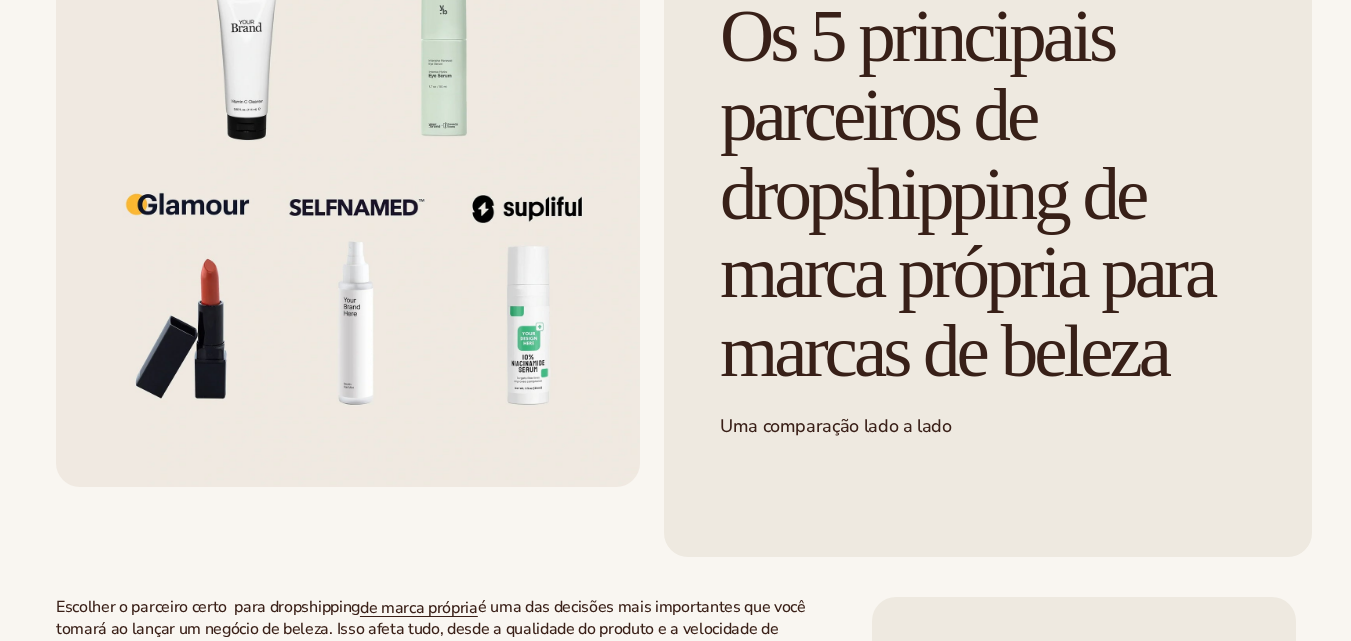 scroll, scrollTop: 280, scrollLeft: 0, axis: vertical 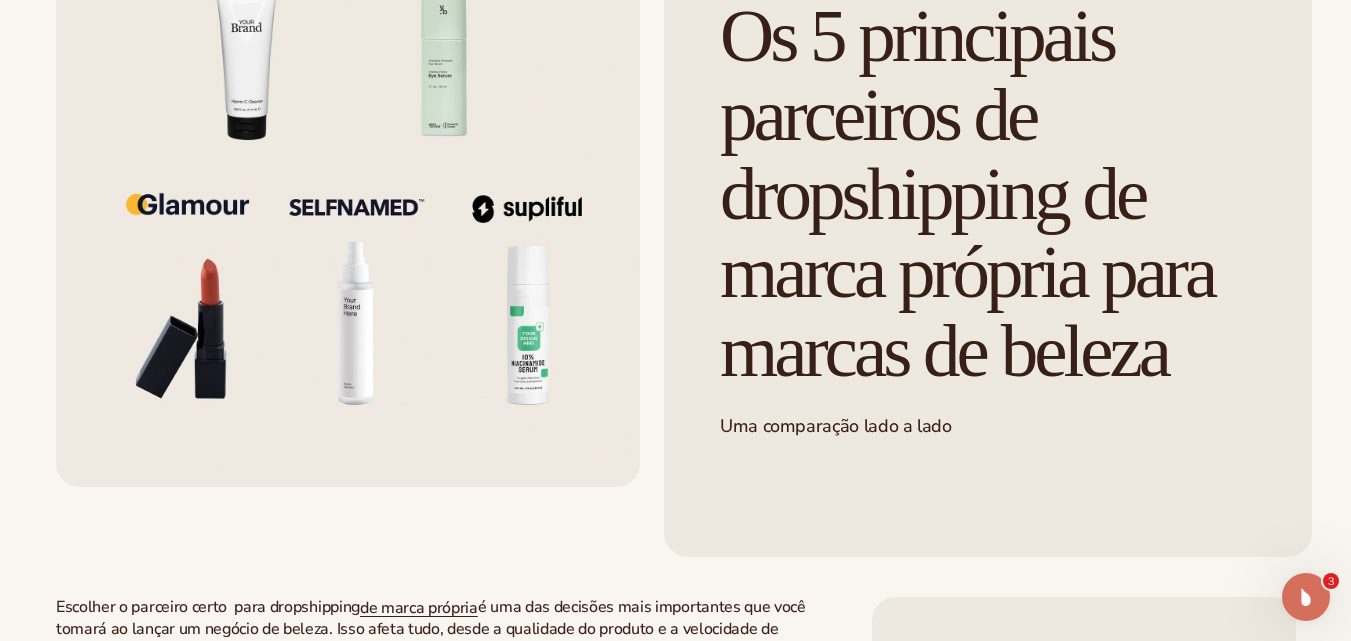 click on "[DATE]" at bounding box center [675, 3671] 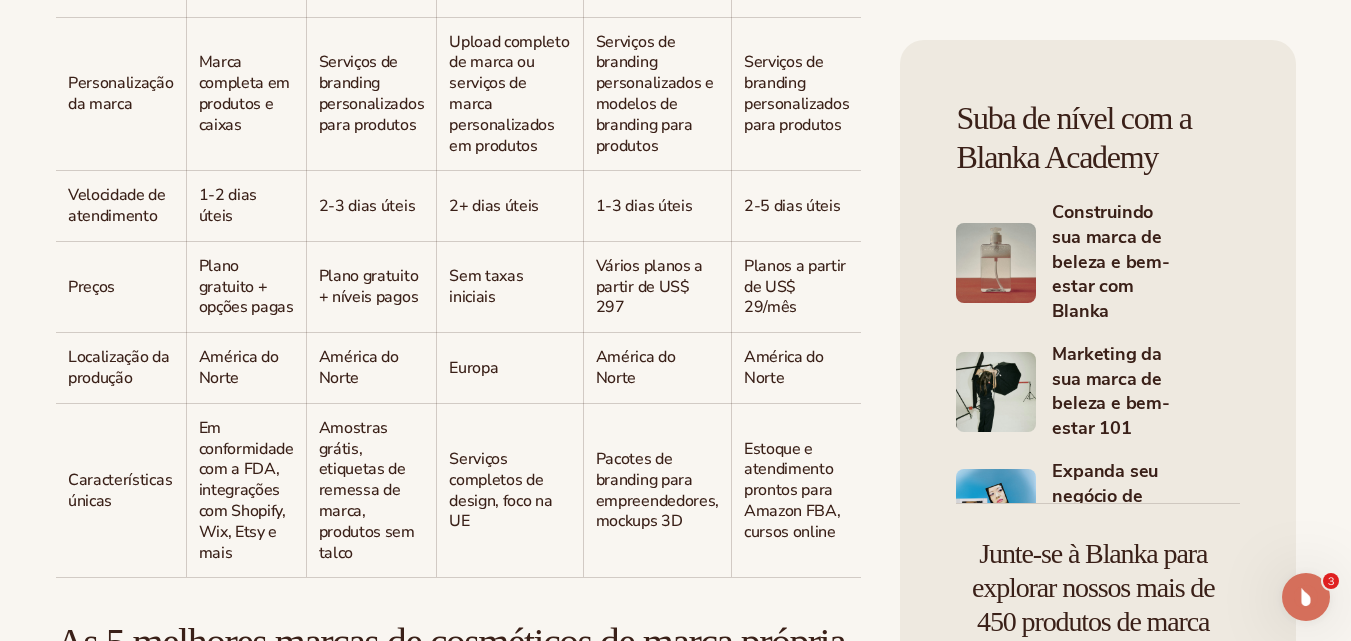 scroll, scrollTop: 2440, scrollLeft: 0, axis: vertical 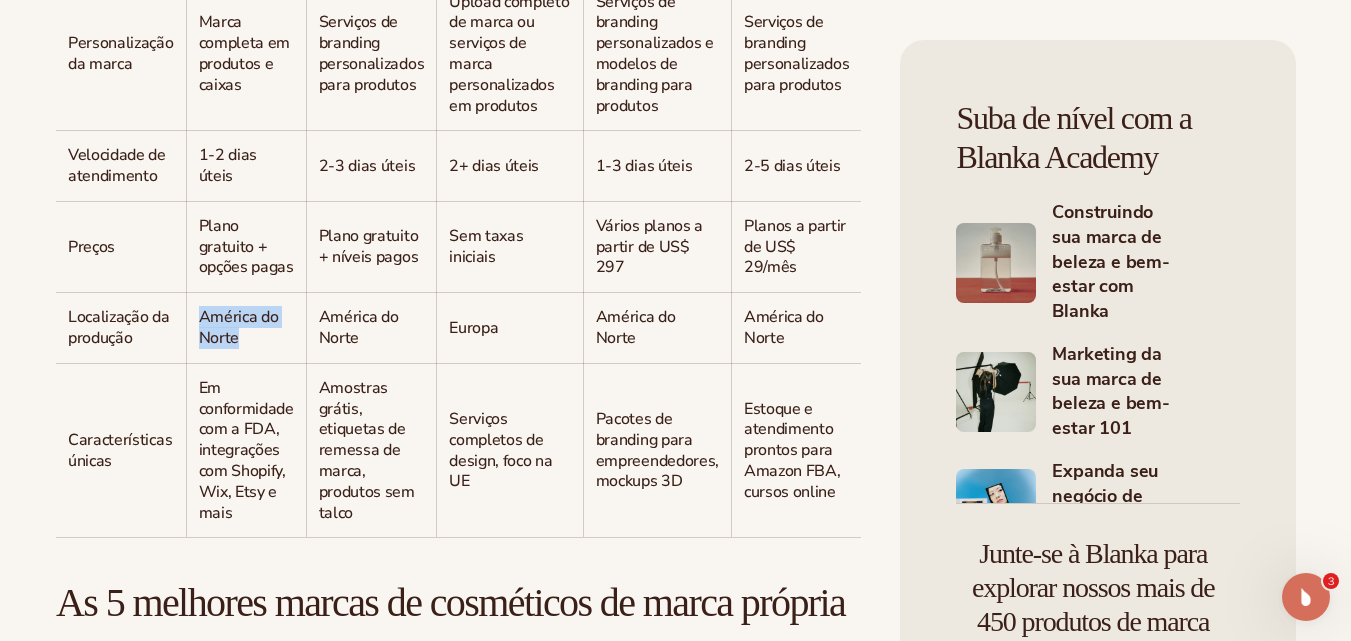 drag, startPoint x: 198, startPoint y: 388, endPoint x: 235, endPoint y: 425, distance: 52.3259 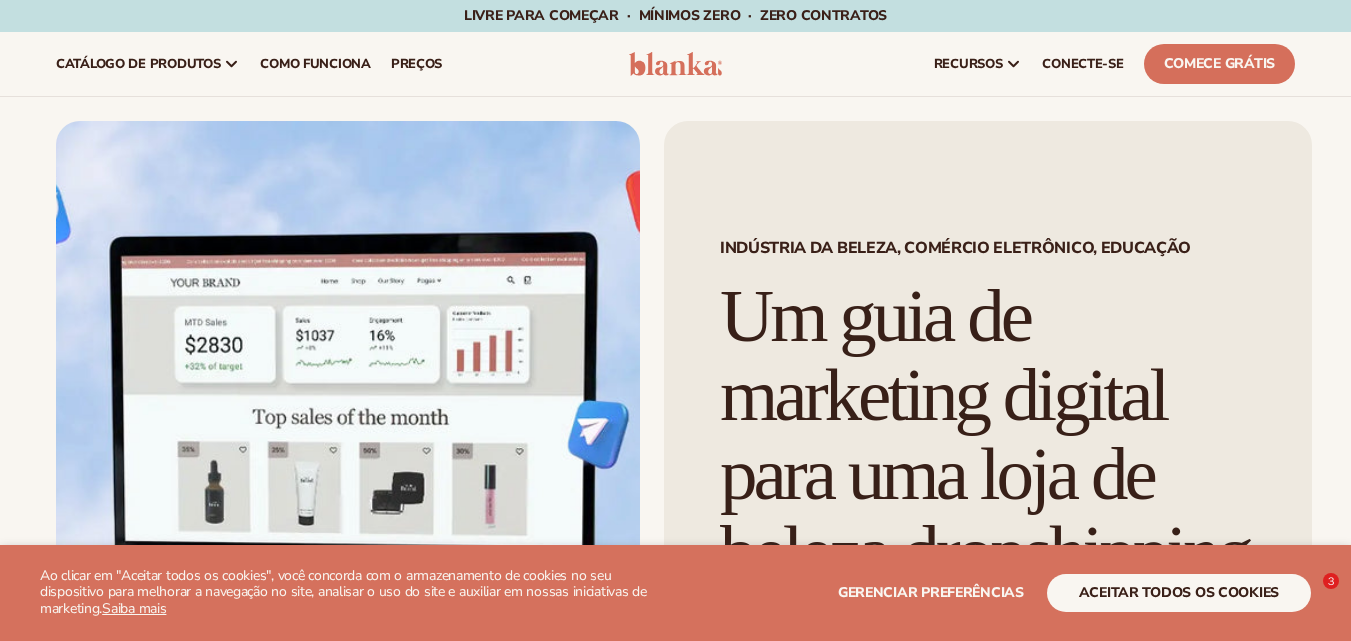 scroll, scrollTop: 0, scrollLeft: 0, axis: both 